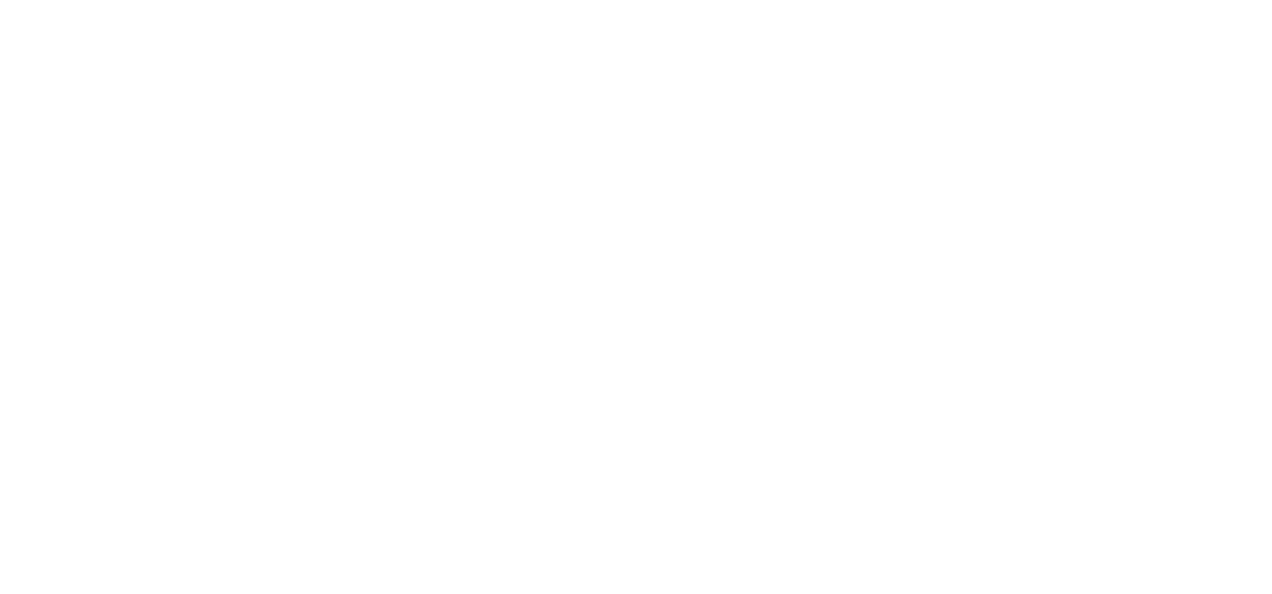 scroll, scrollTop: 0, scrollLeft: 0, axis: both 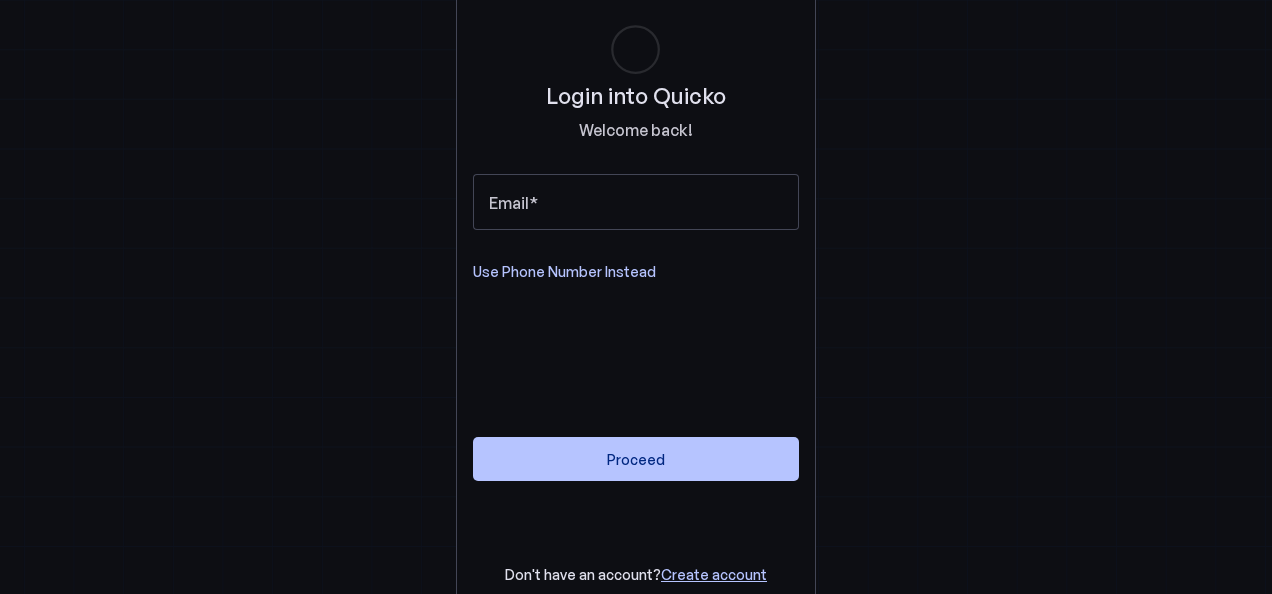 click on "Use Phone Number Instead" at bounding box center (564, 272) 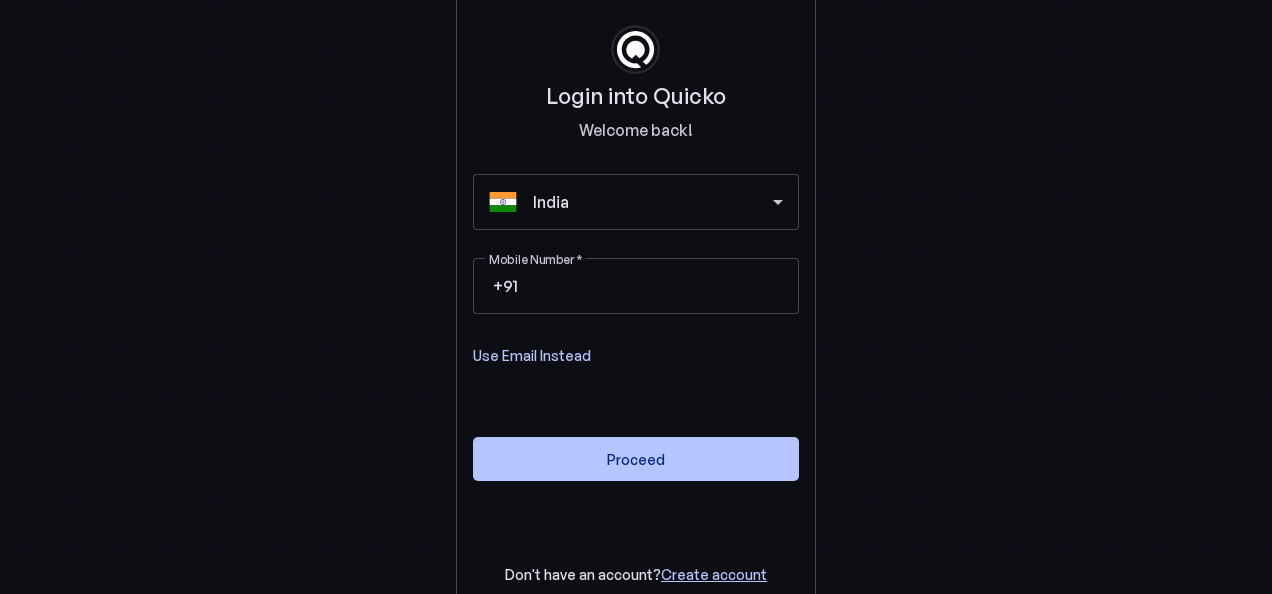 click on "Login into Quicko  Welcome back!  [COUNTRY] Mobile Number  +91 Use Email Instead Proceed Don't have an account?  Create account" at bounding box center (636, 297) 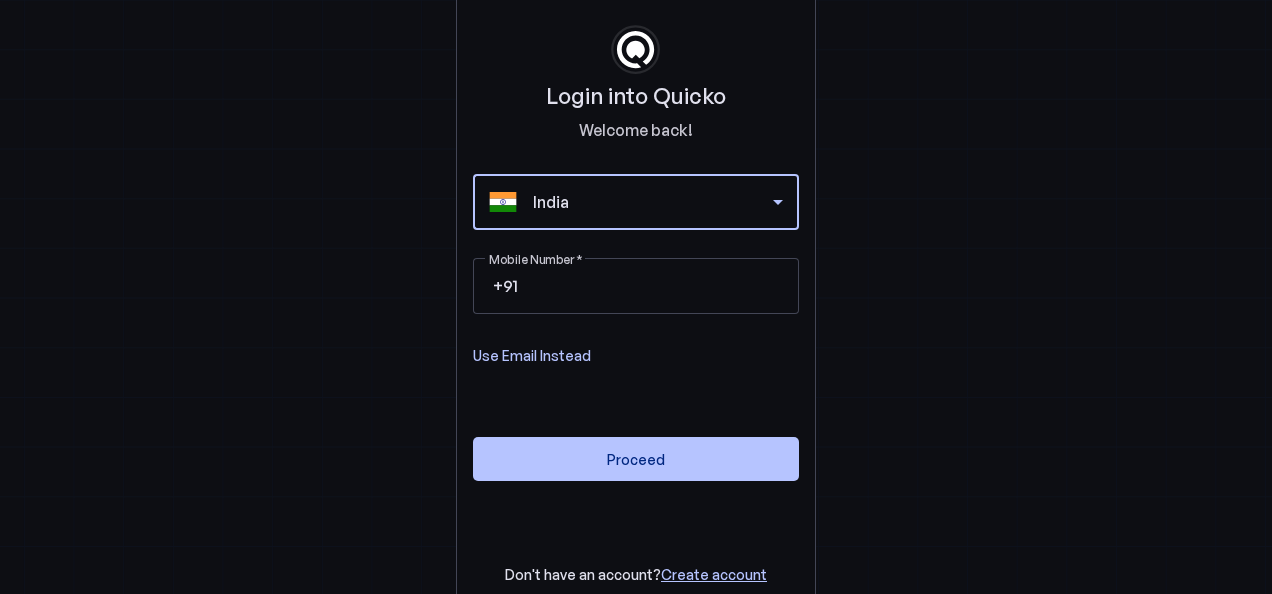 click on "India" at bounding box center (653, 202) 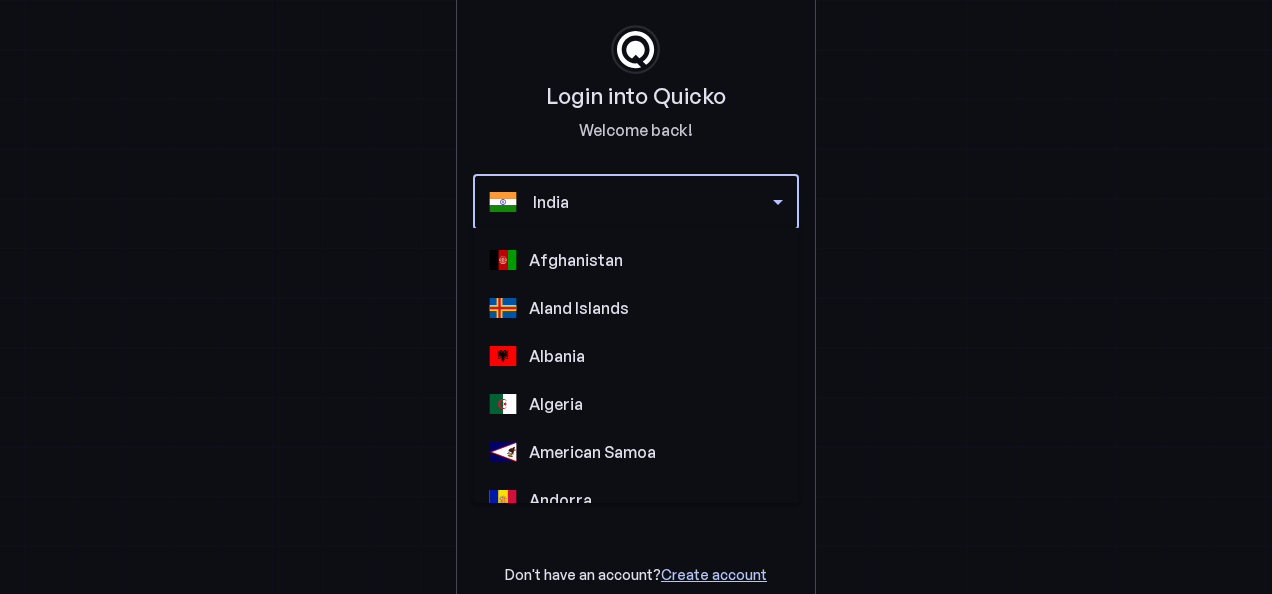 scroll, scrollTop: 4629, scrollLeft: 0, axis: vertical 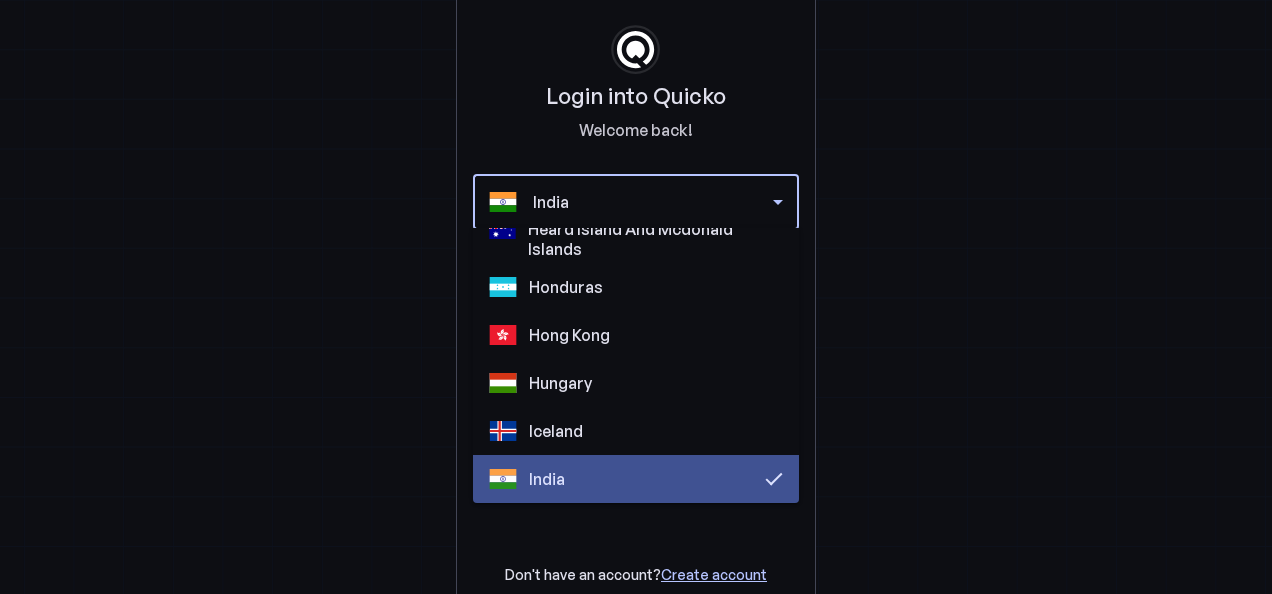 click on "India" at bounding box center (636, 479) 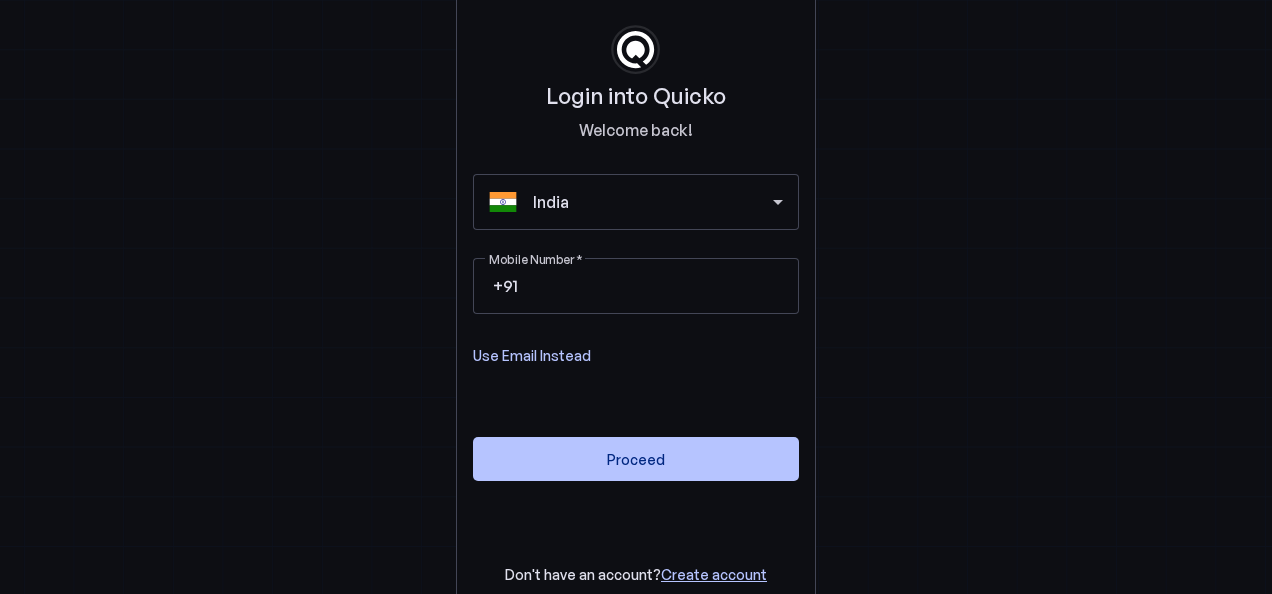 click on "Use Email Instead" at bounding box center (532, 356) 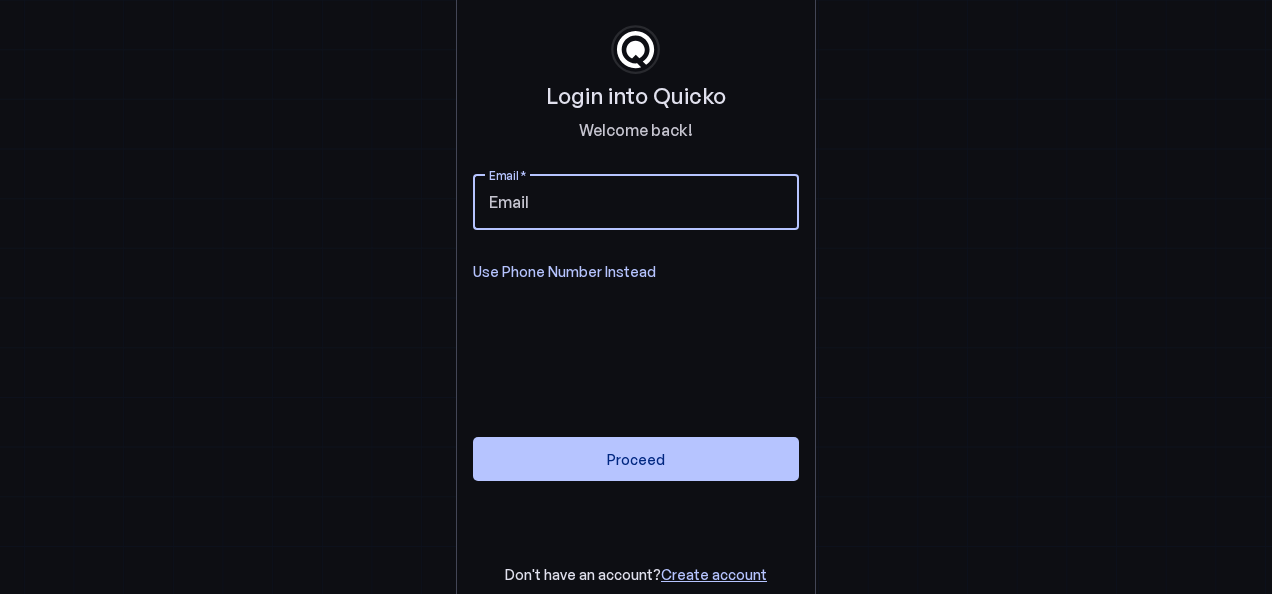 click on "Email" at bounding box center (636, 202) 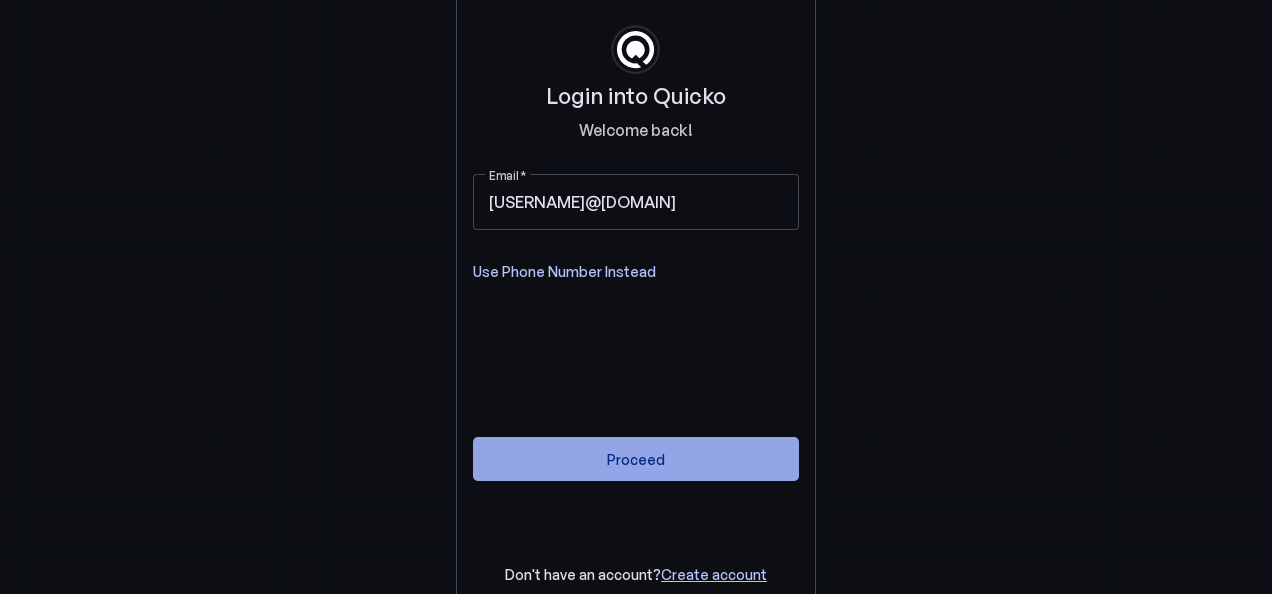 click at bounding box center [636, 459] 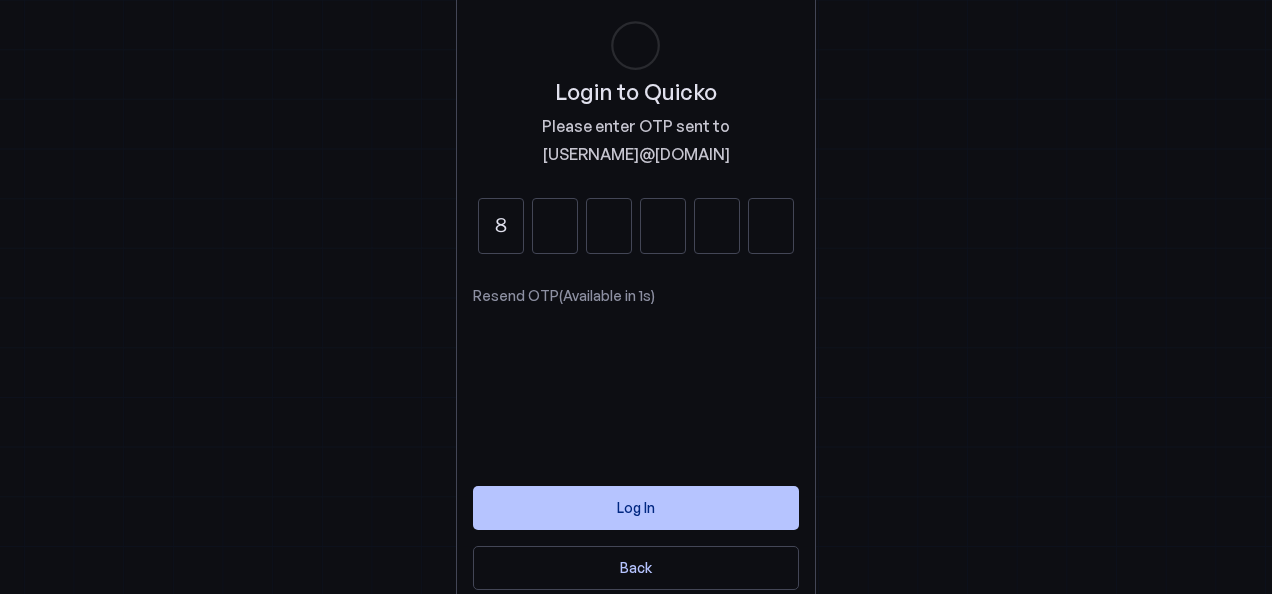 type on "8" 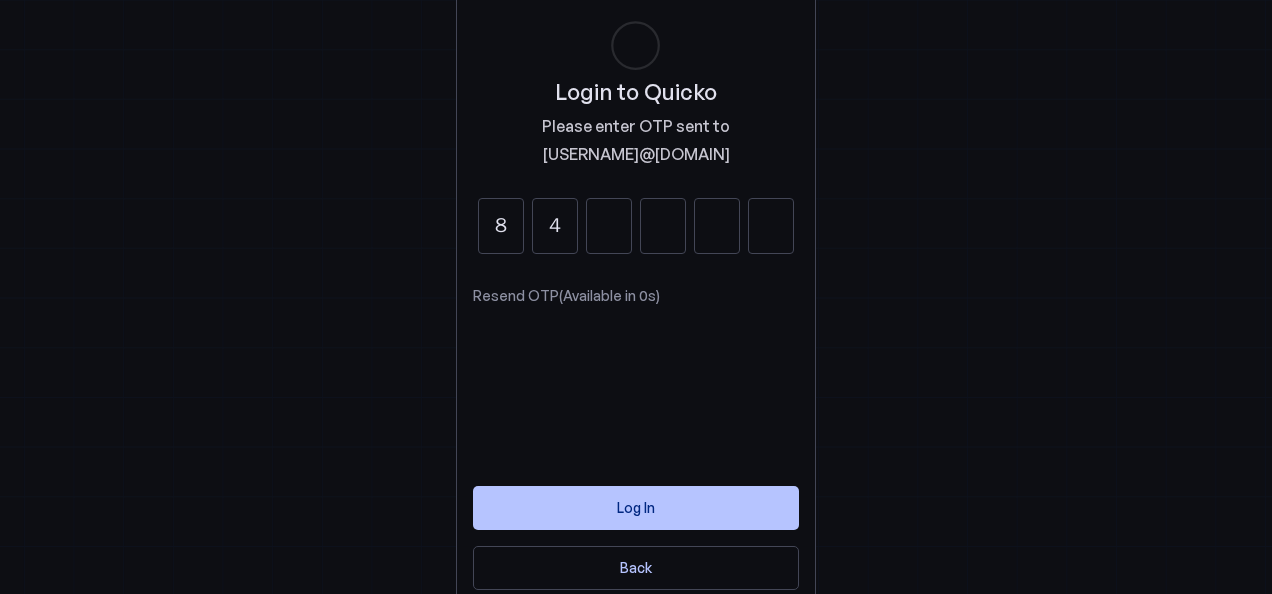 type on "4" 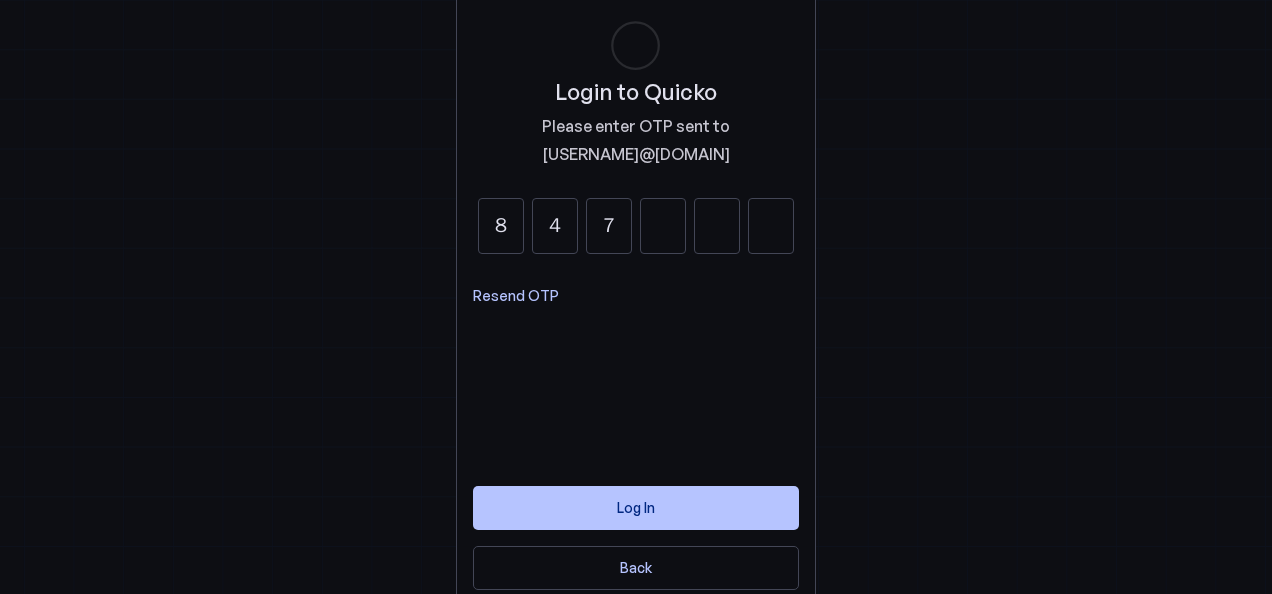 type on "7" 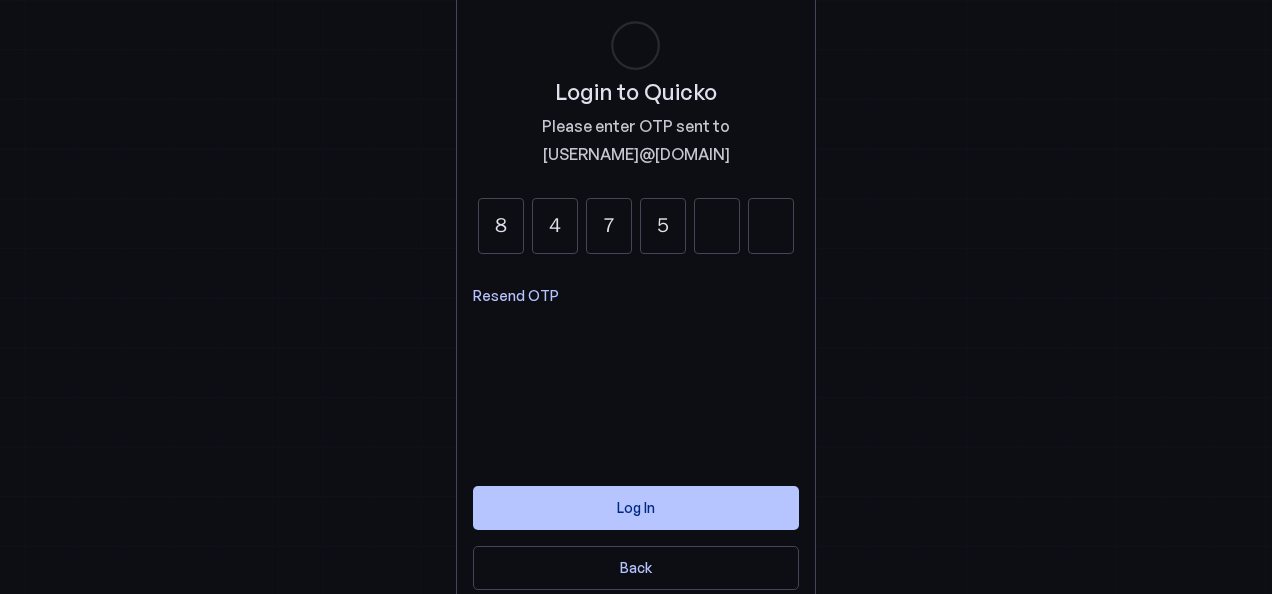 type on "5" 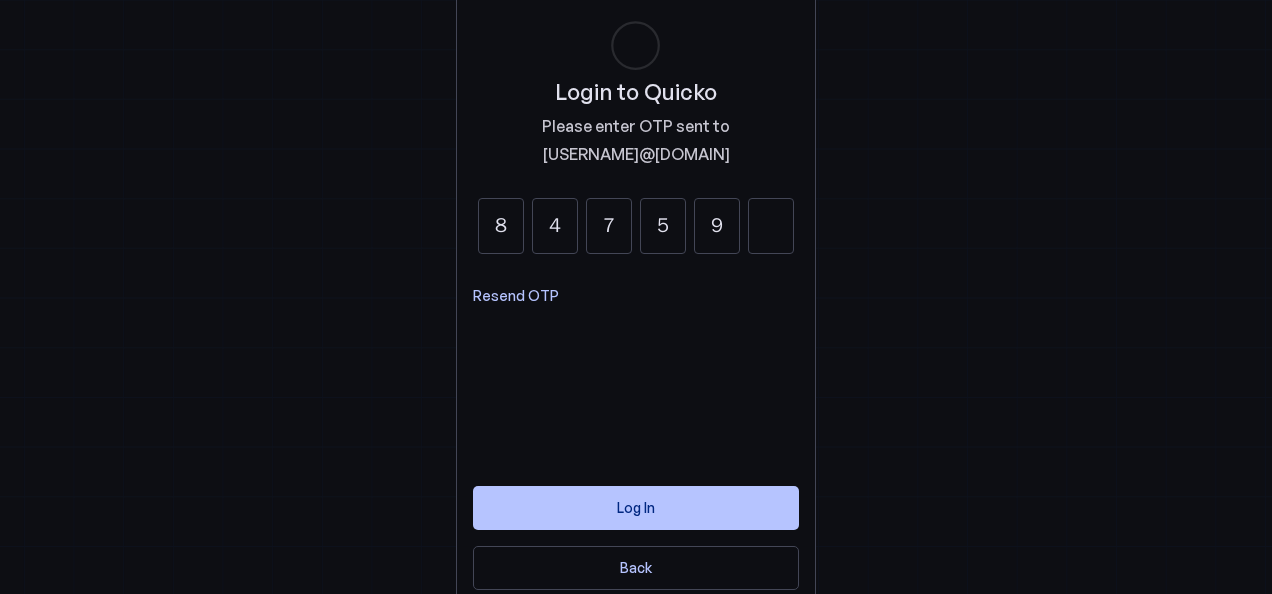 type on "9" 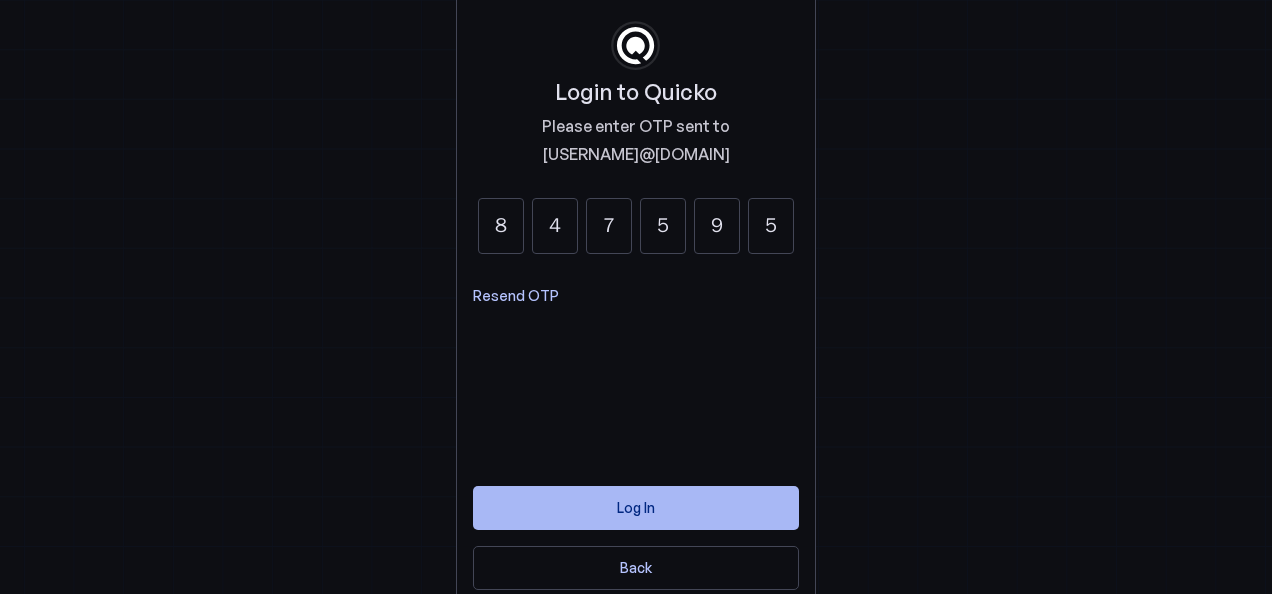 type on "5" 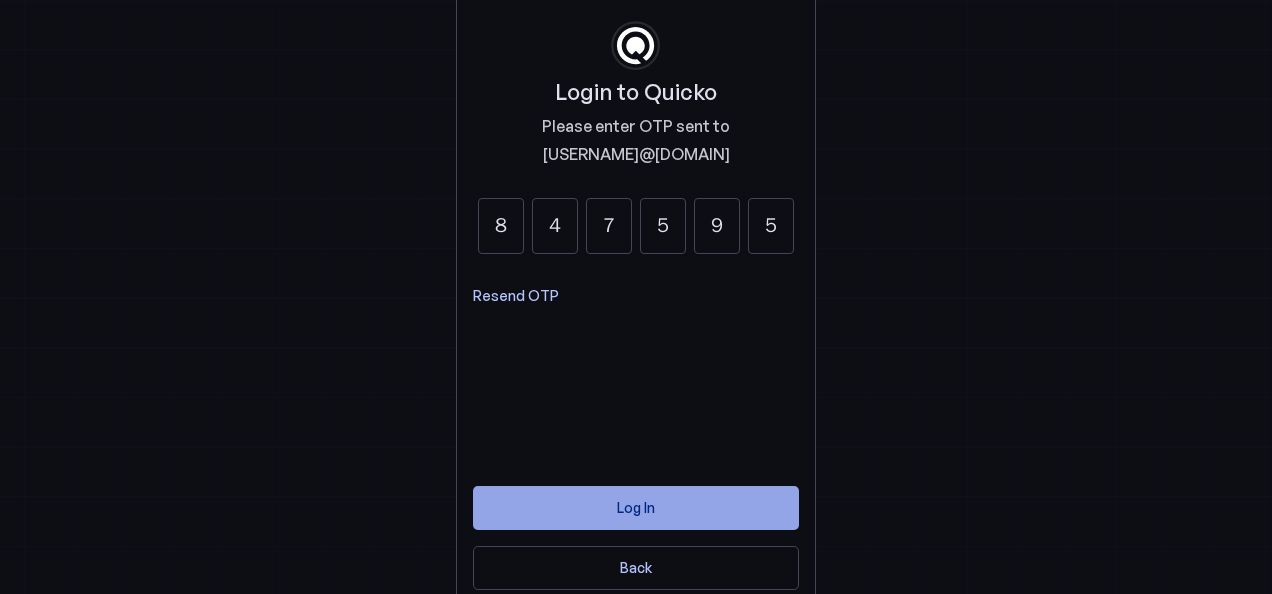 click at bounding box center (636, 508) 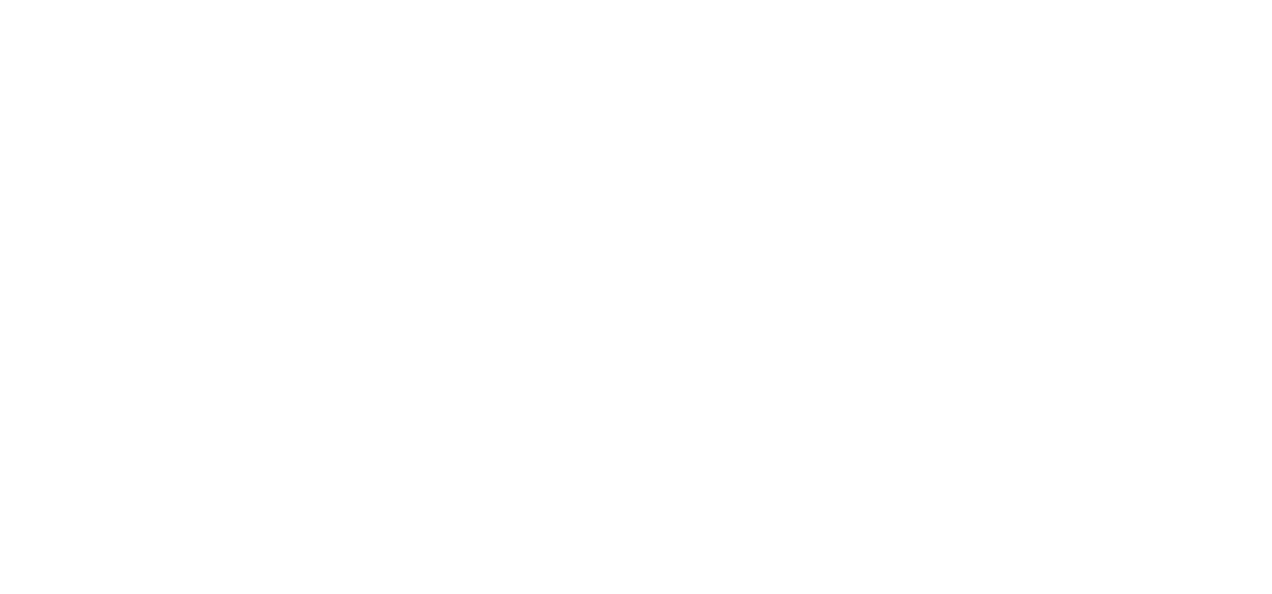 scroll, scrollTop: 0, scrollLeft: 0, axis: both 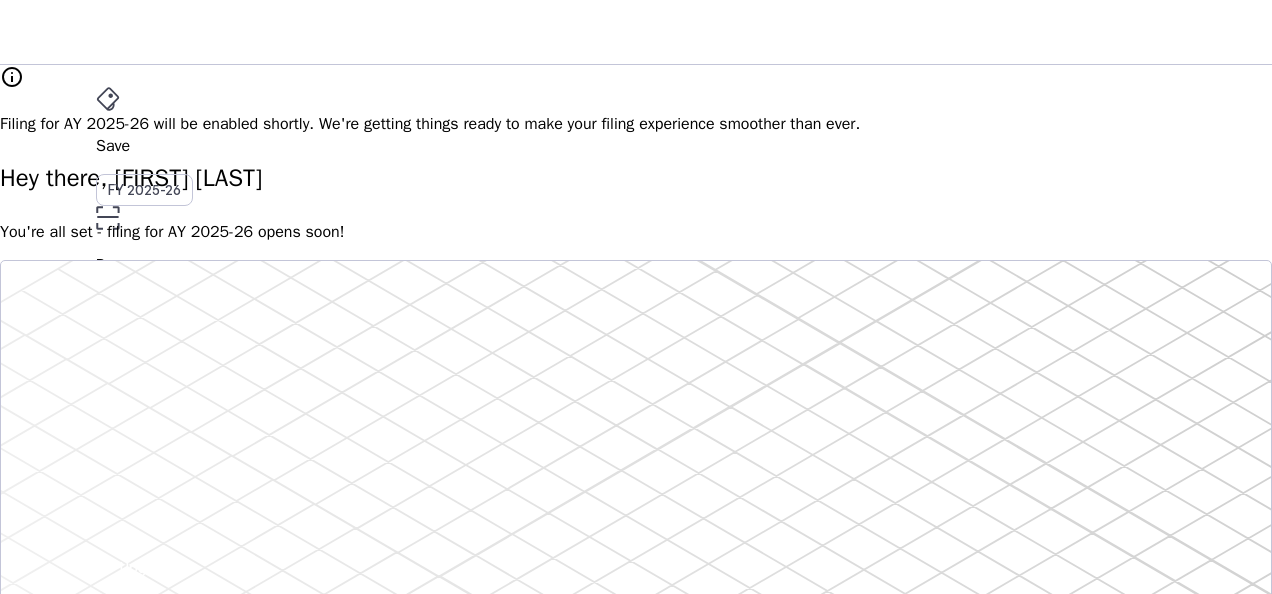click on "Hey there, [FIRST] [LAST]" at bounding box center (636, 178) 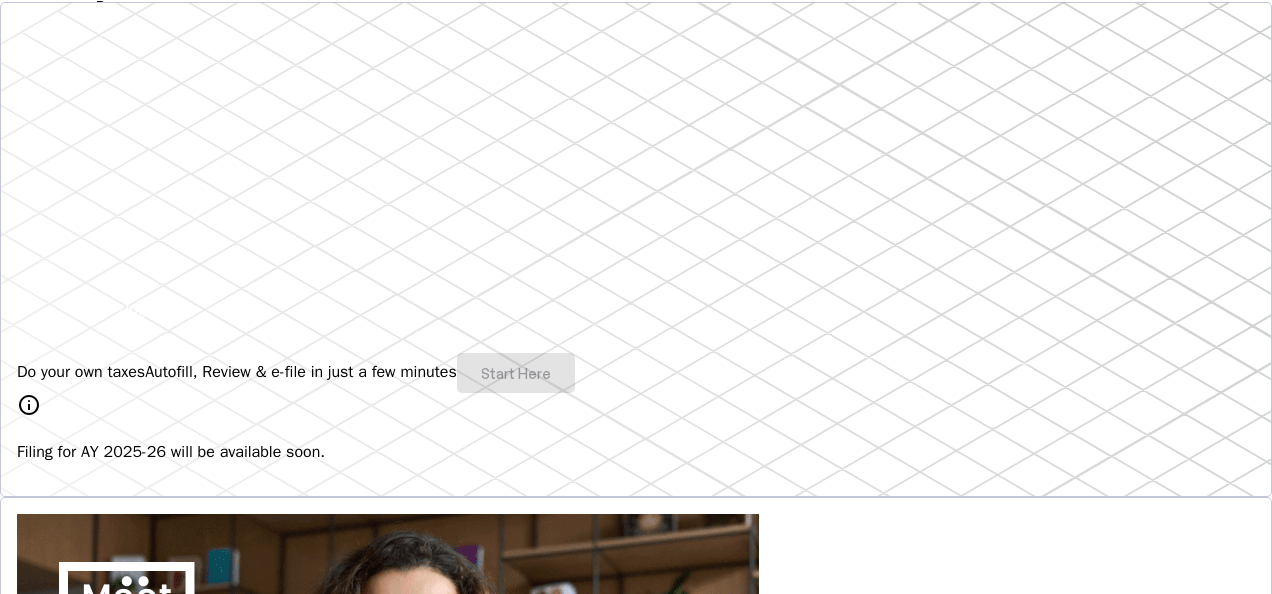 scroll, scrollTop: 0, scrollLeft: 0, axis: both 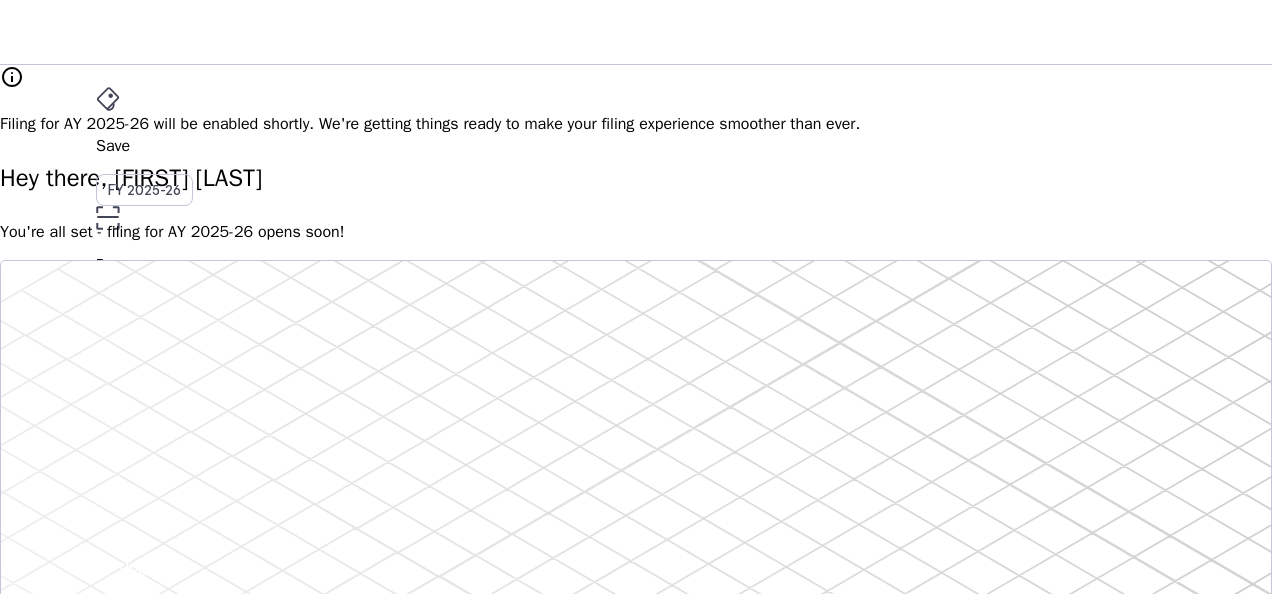 click on "File" at bounding box center (636, 352) 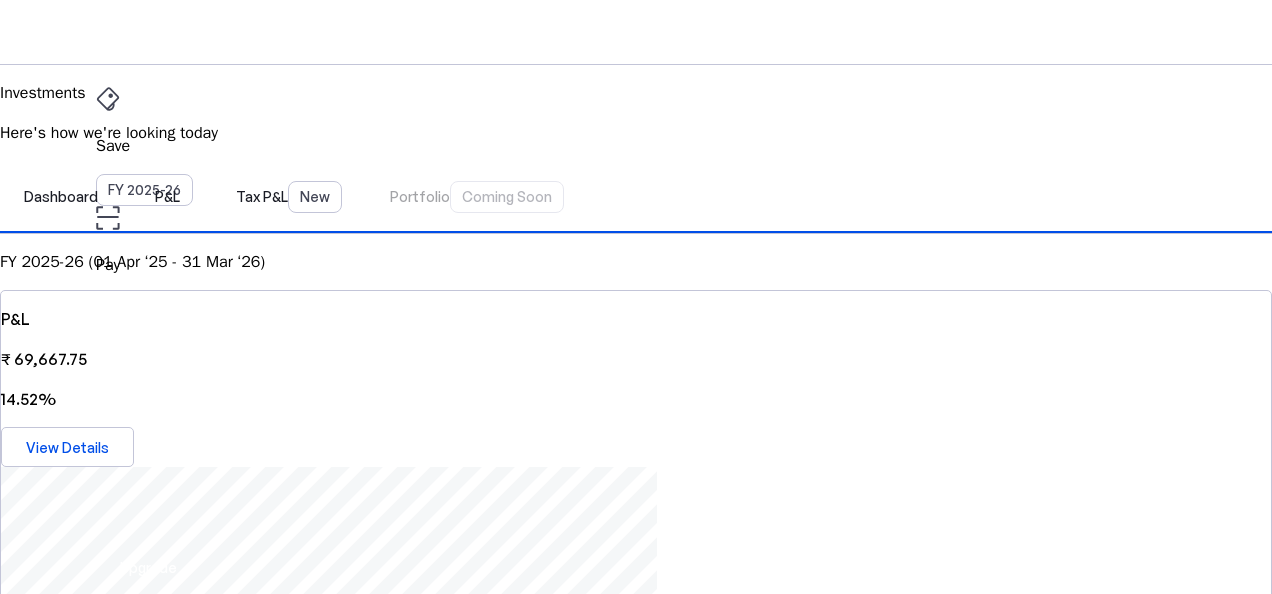 click on "Investments Here's how we're looking today  Dashboard   P&L   Tax P&L  New  Portfolio  Coming Soon FY 2025-26 (01 Apr ‘25 - 31 Mar ‘26) P&L ₹ 69,667.75 14.52% View Details Tax P&L View Details LTCG ₹ 0 STCG ₹ 0 Intraday ₹ 0 F&O ₹ 67,963.78 Insights based on your Investments Most Profitable Day lightbulb 25 Apr You made ₹ 16,511.25 this day Most Traded Asset description NIFTY 30 APR 2025 PE 24200 You traded it 3 times Most Traded Account Upstox You've traded 29 times Settlements 29 View error  View Settlements with 2 Errors  category Investment Accounts Share your aggregate P&L and Portfolio for them to help you gain some actionable insights! Upstox 6MB4E5 add  Connect Account  download_file  Coming soon  Download reports Get your aggregate P&L details all laid out in a uniform, readable and clean document download_file  Download  supervised_user_circle  Coming soon  Share with your accountant Share your aggregate P&L and Portfolio for them to help you gain some actionable insights! settings" at bounding box center [636, 1568] 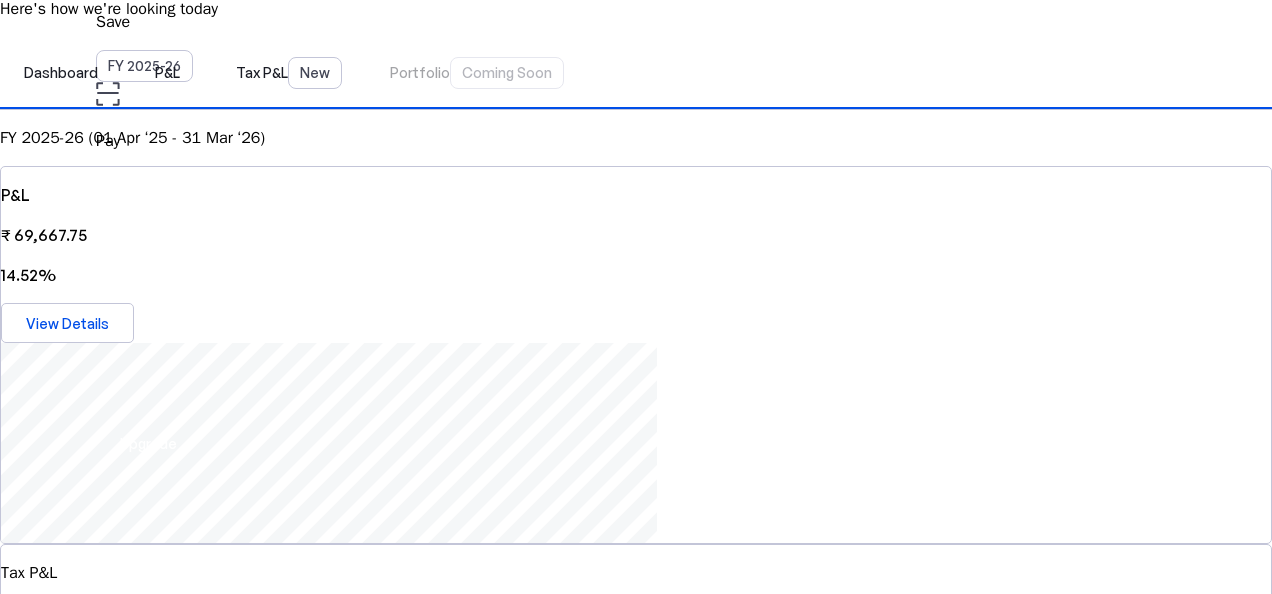 scroll, scrollTop: 120, scrollLeft: 0, axis: vertical 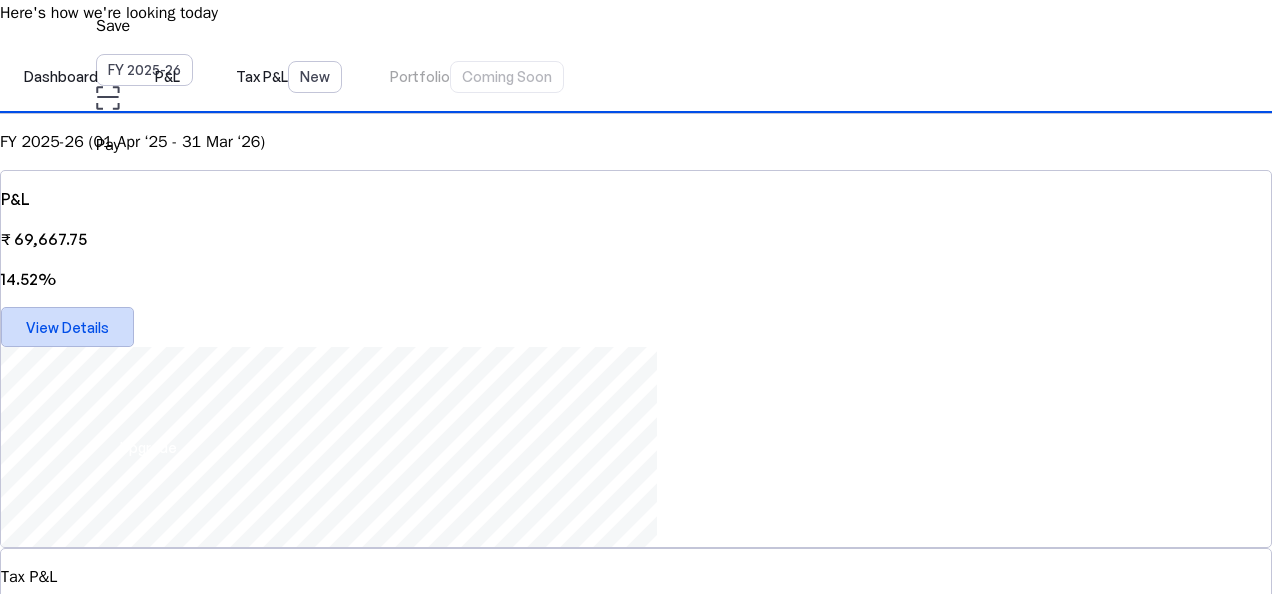 click on "View Details" at bounding box center (67, 327) 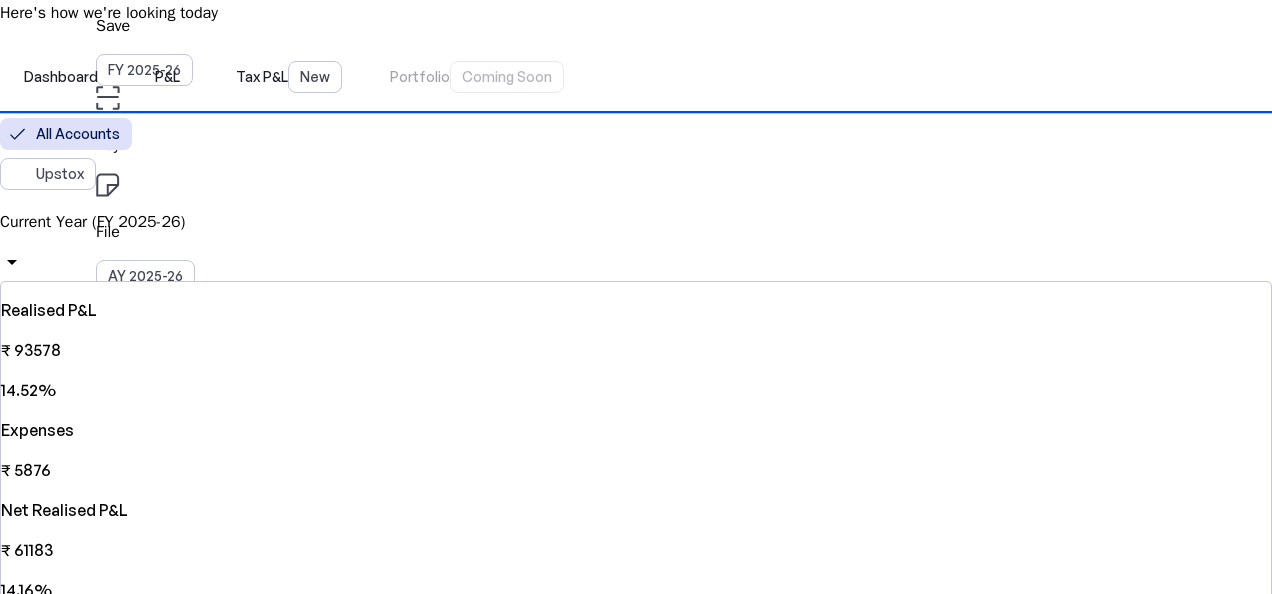scroll, scrollTop: 0, scrollLeft: 0, axis: both 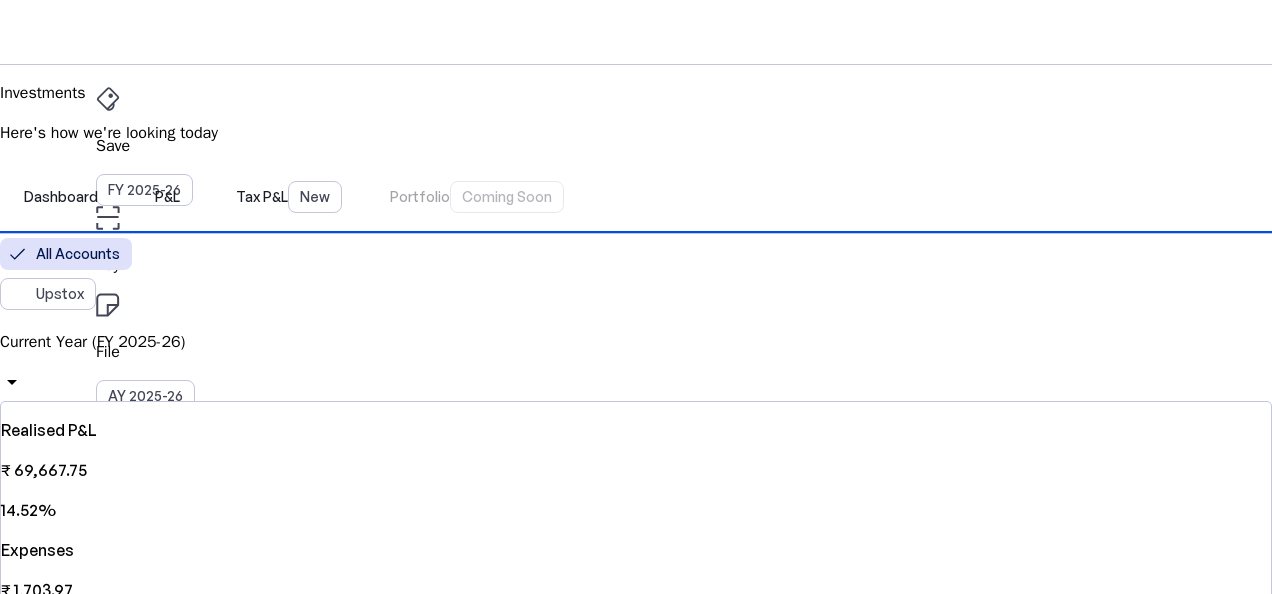 click on "Dashboard   P&L   Tax P&L  New  Portfolio  Coming Soon" at bounding box center (636, 197) 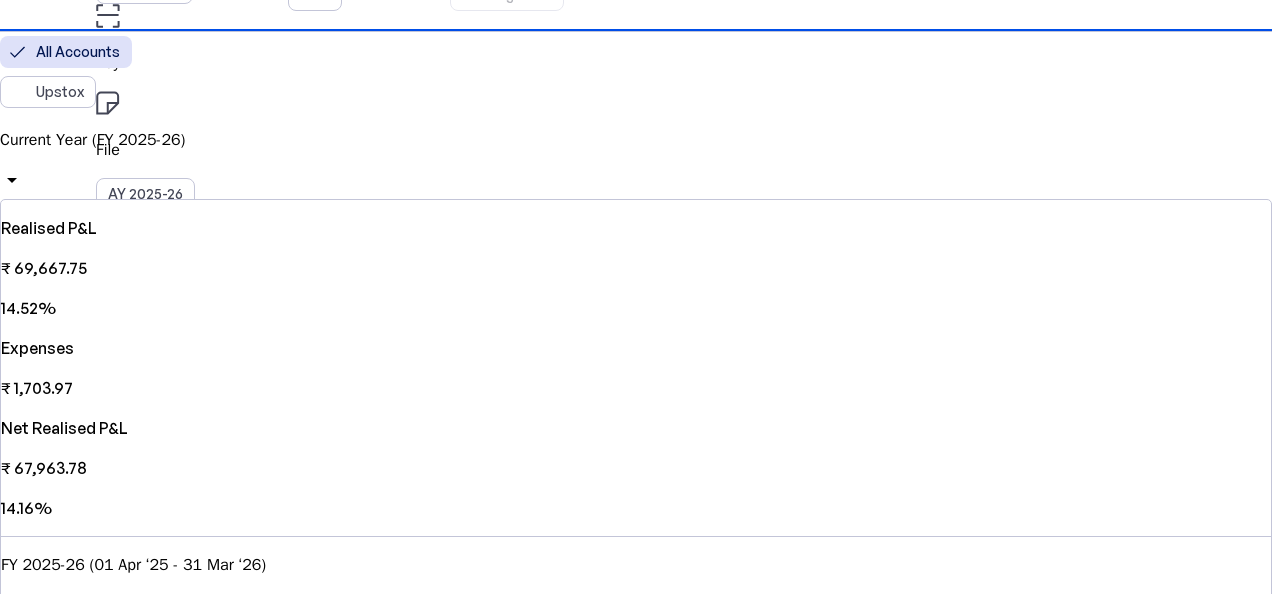scroll, scrollTop: 200, scrollLeft: 0, axis: vertical 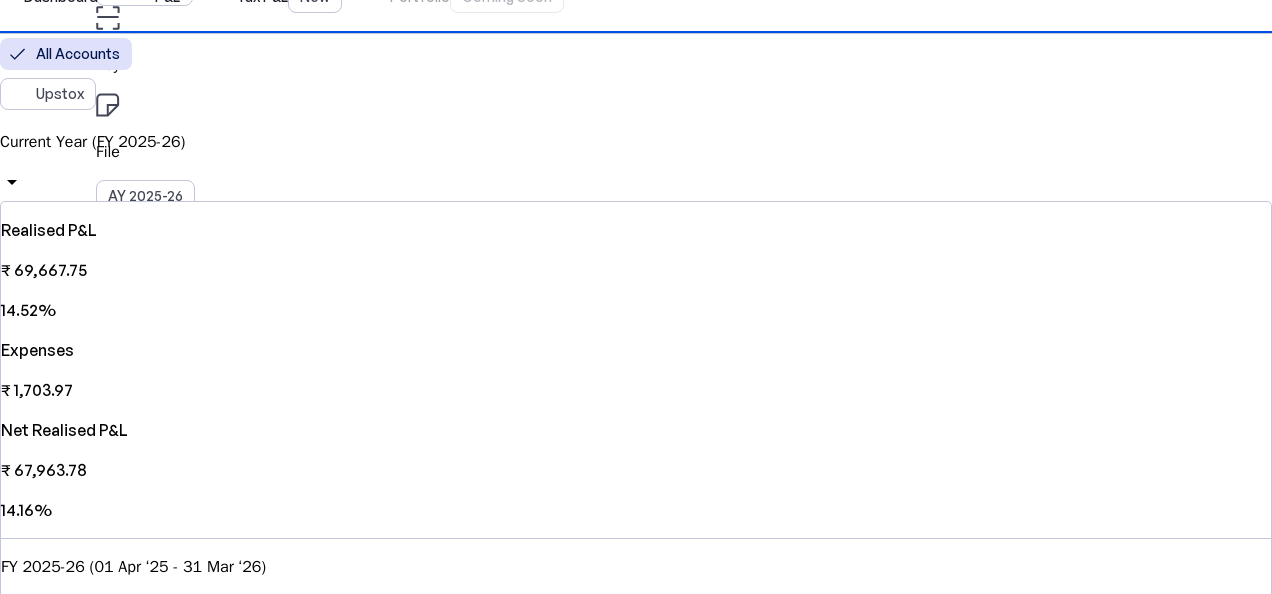 click on "Current Year (FY 2025-26)" at bounding box center [636, 142] 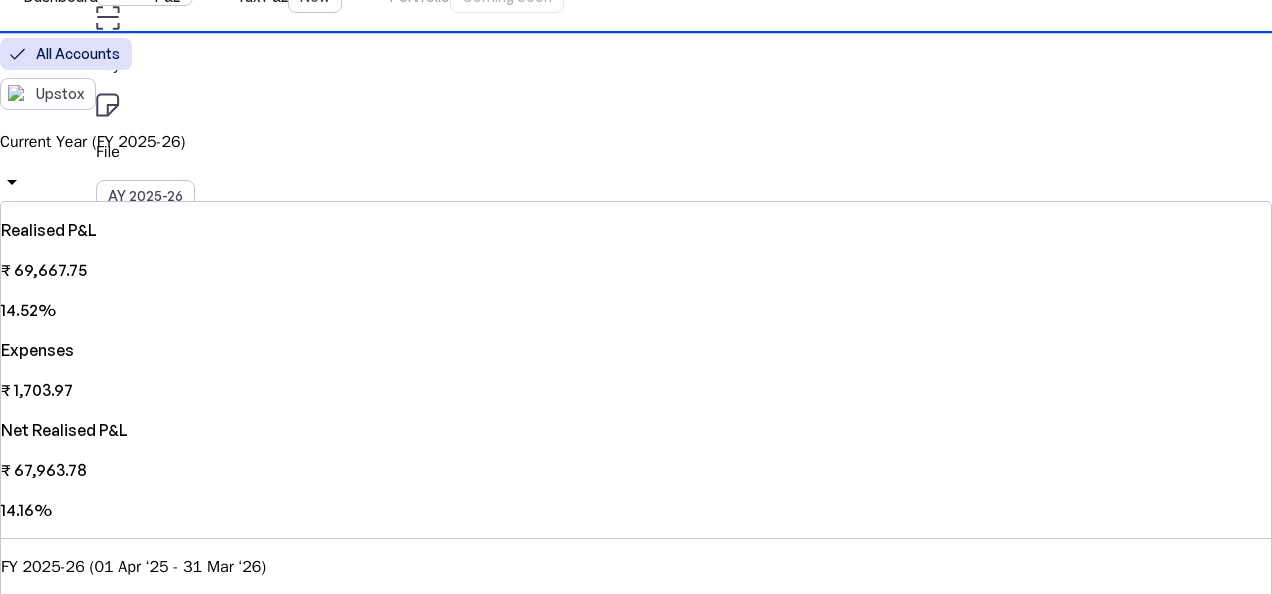 click on "Current Year (FY 2025-26)" at bounding box center [140, 2439] 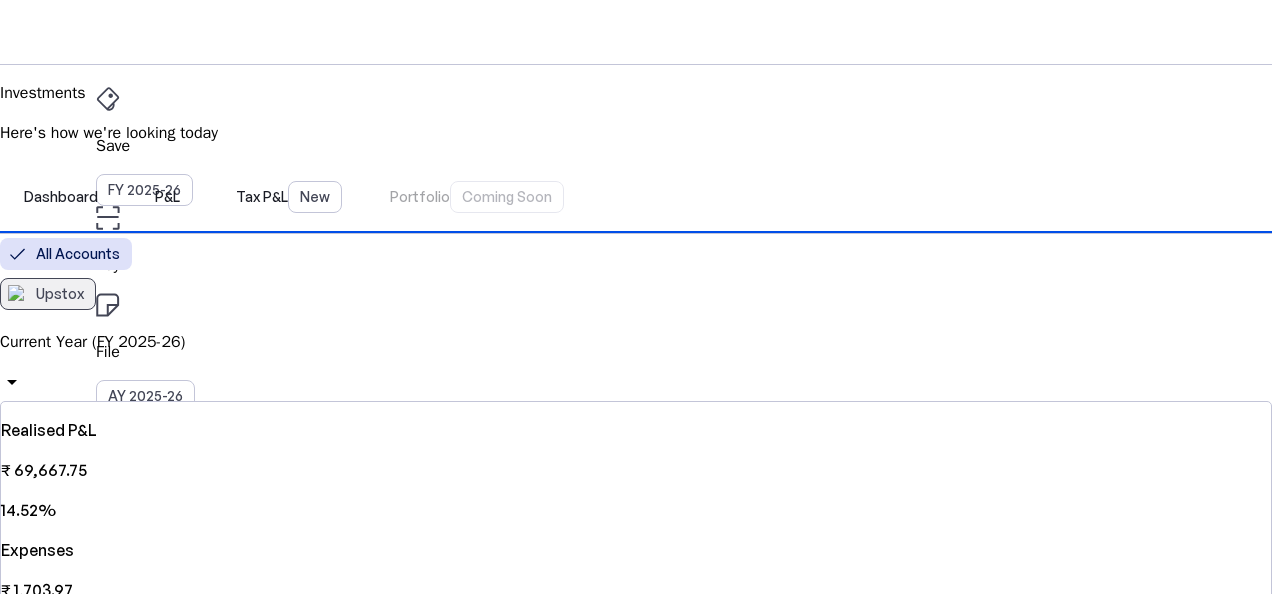 click on "Upstox" at bounding box center (60, 294) 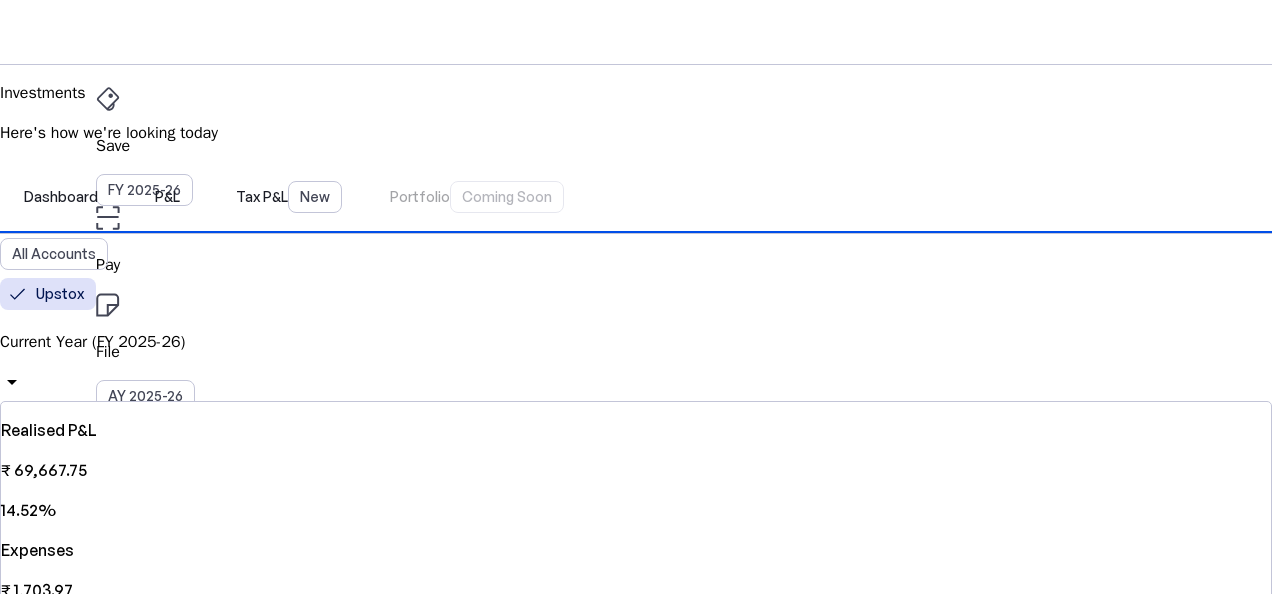 click on "Investments Here's how we're looking today" at bounding box center (636, 113) 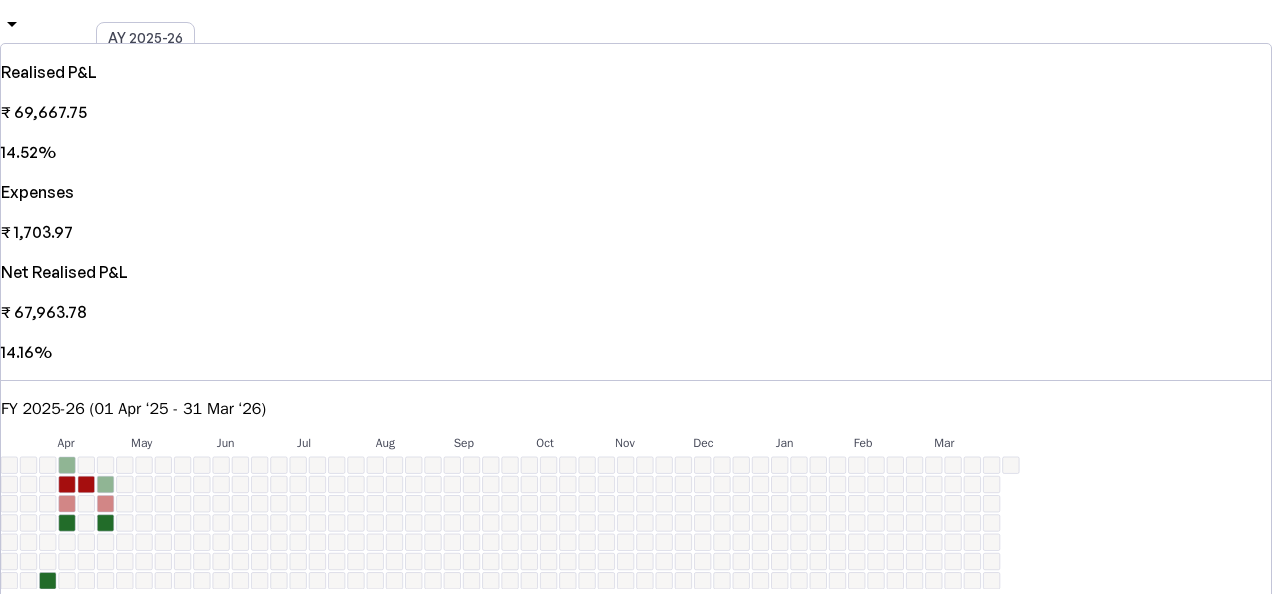 scroll, scrollTop: 360, scrollLeft: 0, axis: vertical 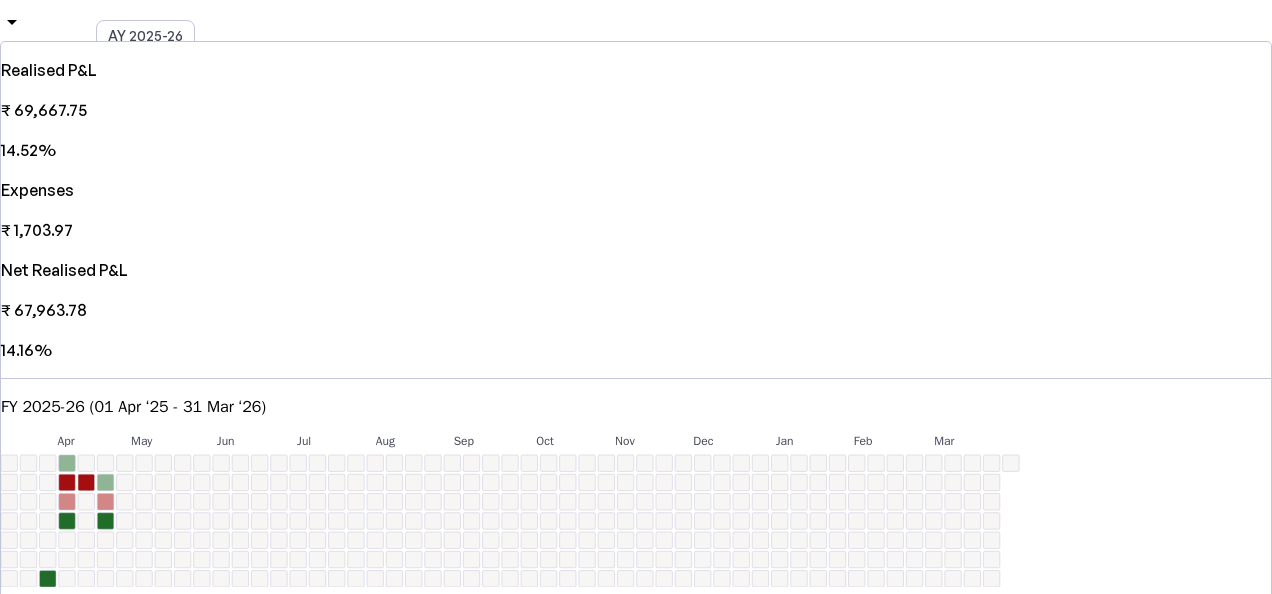 click on "View Settlements" at bounding box center [105, 615] 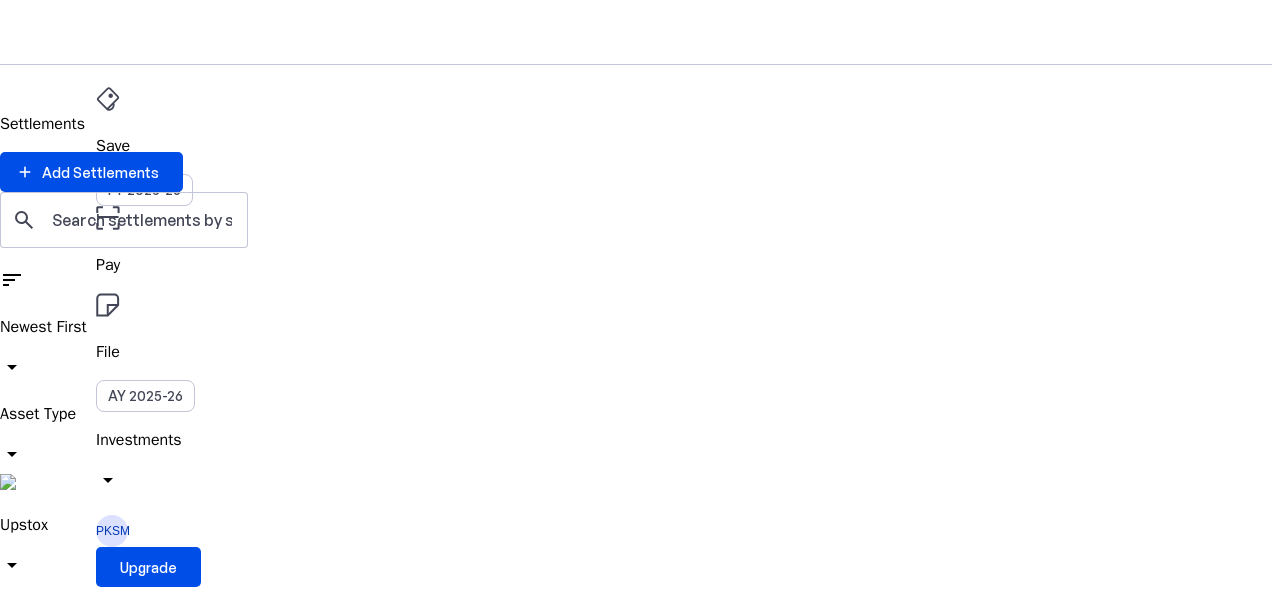 click on "Save FY 2025-26  Pay   File AY 2025-26  Investments  arrow_drop_down  PKSM   Upgrade  Settlements add  Add Settlements  search sort Newest First arrow_drop_down Asset Type arrow_drop_down Upstox arrow_drop_down Holding Period arrow_drop_down  FY 2025-26   arrow_drop_down  Reset Filters Select All 29 Settlements  warning You have 2 settlement(s) with errors Review chevron_right Description Buy Sell P&L Option NIFTY 15 MAY 2025 CE 23950 Qty: 1 09 May ‘25 ₹ 39,900 09 May ‘25 ₹ 50,250 ₹ 10,208.3 arrow_drop_up
Option NIFTY 15 MAY 2025 CE 24050 Qty: 1 09 May ‘25 ₹ 19,725 09 May ‘25 ₹ 16,830 ₹ 2,965.04 arrow_drop_down
Option NIFTY 15 MAY 2025 CE 24350 Qty: 1 08 May ‘25 ₹ 17,400 08 May ‘25 ₹ 16,642.5 ₹ 819.3 arrow_drop_down
Option NIFTY 15 MAY 2025 PE 24350 Qty: 1 08 May ‘25 ₹ 12,450 08 May ‘25 ₹ 12,562.5 ₹ 68.27 arrow_drop_up
Option NIFTY 15 MAY 2025 PE 24350 Qty: 1 08 May ‘25 ₹ 13,905 08 May ‘25 ₹ 12,142.5 ₹ 1,811.89 arrow_drop_down
Option Qty:" at bounding box center (636, 3297) 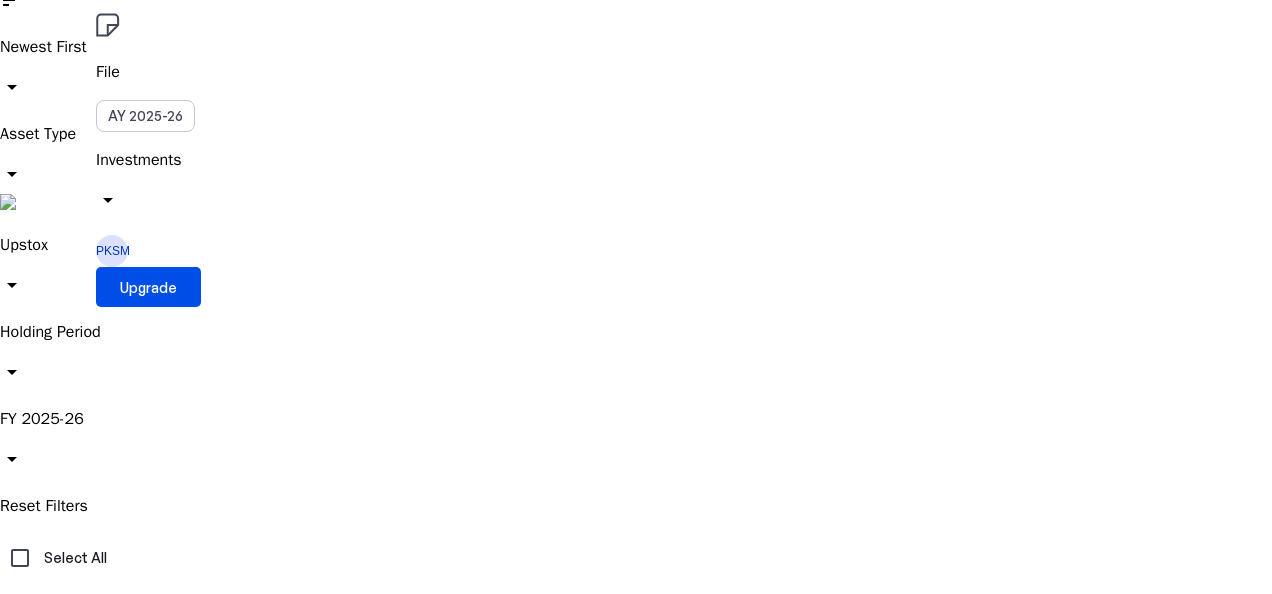 scroll, scrollTop: 274, scrollLeft: 0, axis: vertical 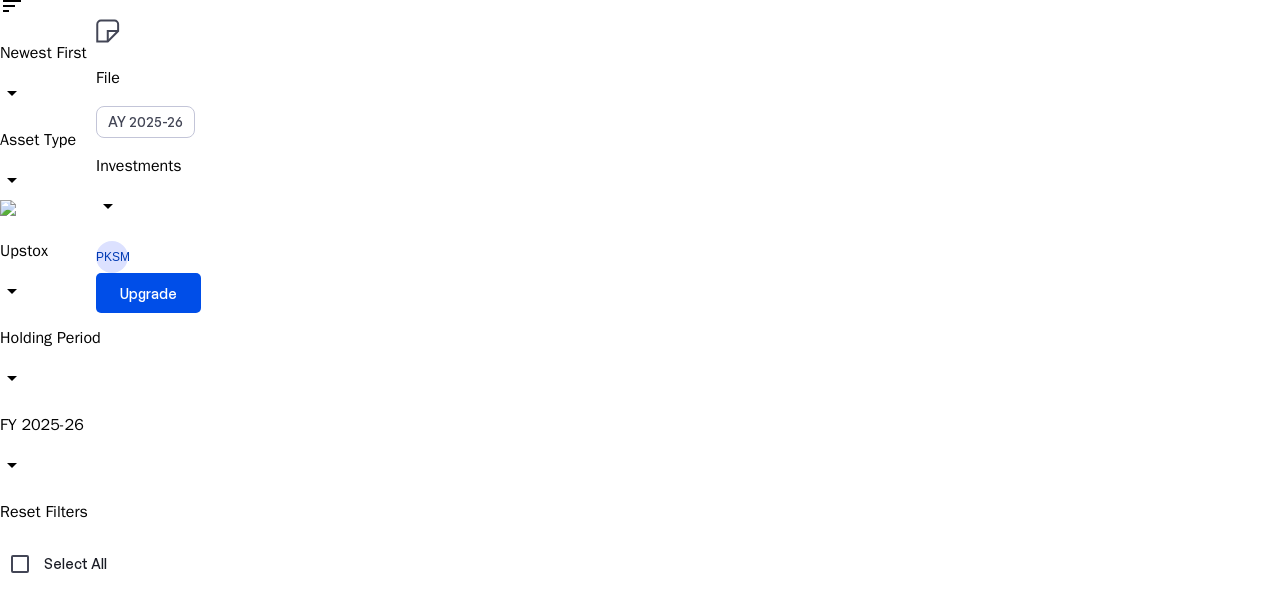 click on "warning You have 2 settlement(s) with errors Review chevron_right" at bounding box center (636, 723) 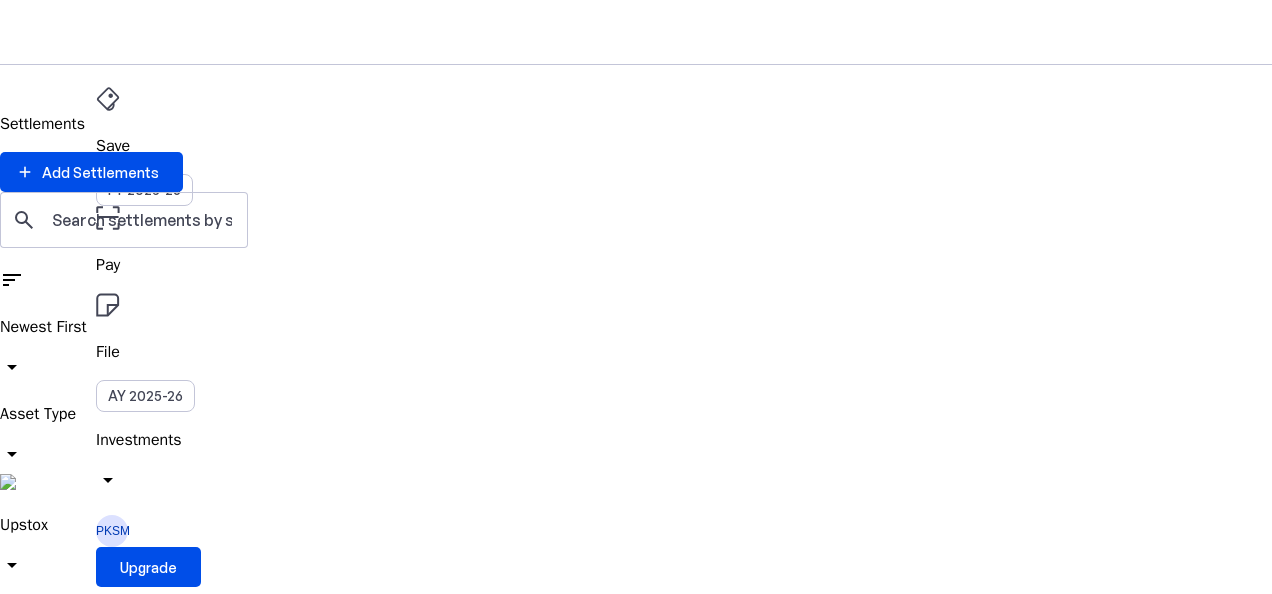 click on "Save FY 2025-26  Pay   File AY 2025-26  Investments  arrow_drop_down  PKSM   Upgrade  Settlements add  Add Settlements  search sort Newest First arrow_drop_down Asset Type arrow_drop_down Upstox arrow_drop_down Holding Period arrow_drop_down  FY 2025-26   arrow_drop_down  Error close Reset Filters Select All 2 Settlements  warning You have 2 settlement(s) with errors Review chevron_right Description Buy Sell P&L Option BANKNIFTY 26 JUN 2025 CE 54000 Qty: 1 25 Apr ‘25 ₹ 59,130 22 Apr ‘25 ST ₹ 72,300 ₹ 0
Option BANKNIFTY 24 APR 2025 CE 50000 Qty: 1 21 Apr ‘25 ₹ 1,57,800 15 Apr ‘25 ST ₹ 71,100 ₹ 0
chevron_left Previous Settlements per page:  Items per page:  10  0 of 0  Page 1 Next chevron_right © Quicko Infosoft Private Limited Built with favorite from Ahmedabad" at bounding box center [636, 1406] 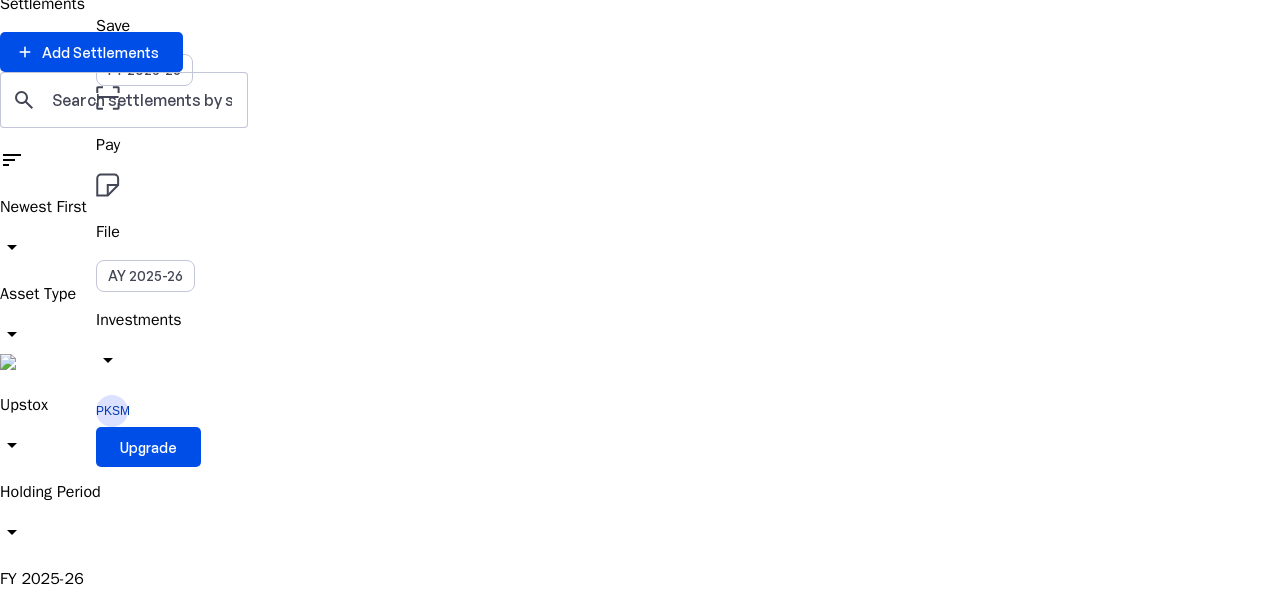 scroll, scrollTop: 80, scrollLeft: 0, axis: vertical 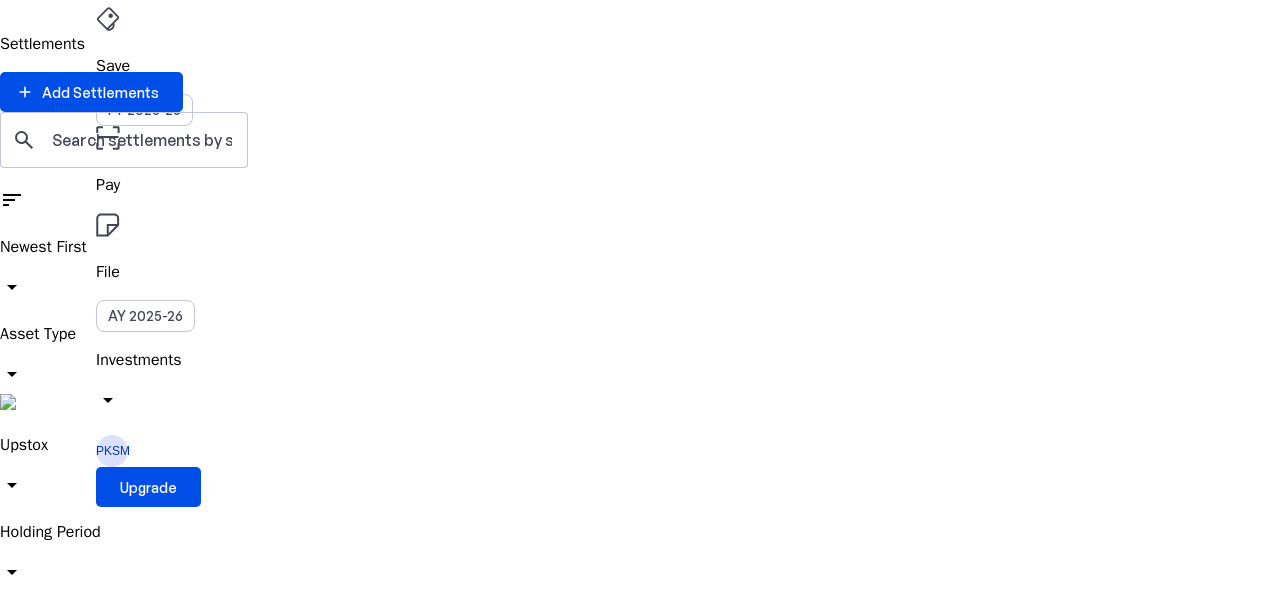 click on "close" at bounding box center [12, 746] 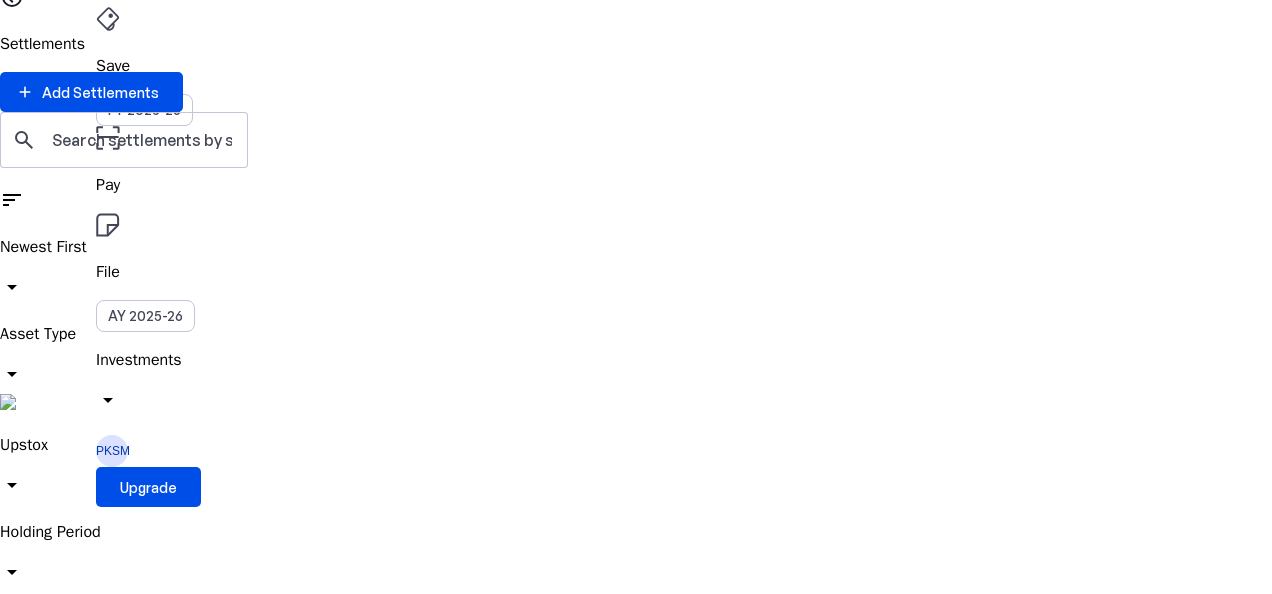 scroll, scrollTop: 0, scrollLeft: 0, axis: both 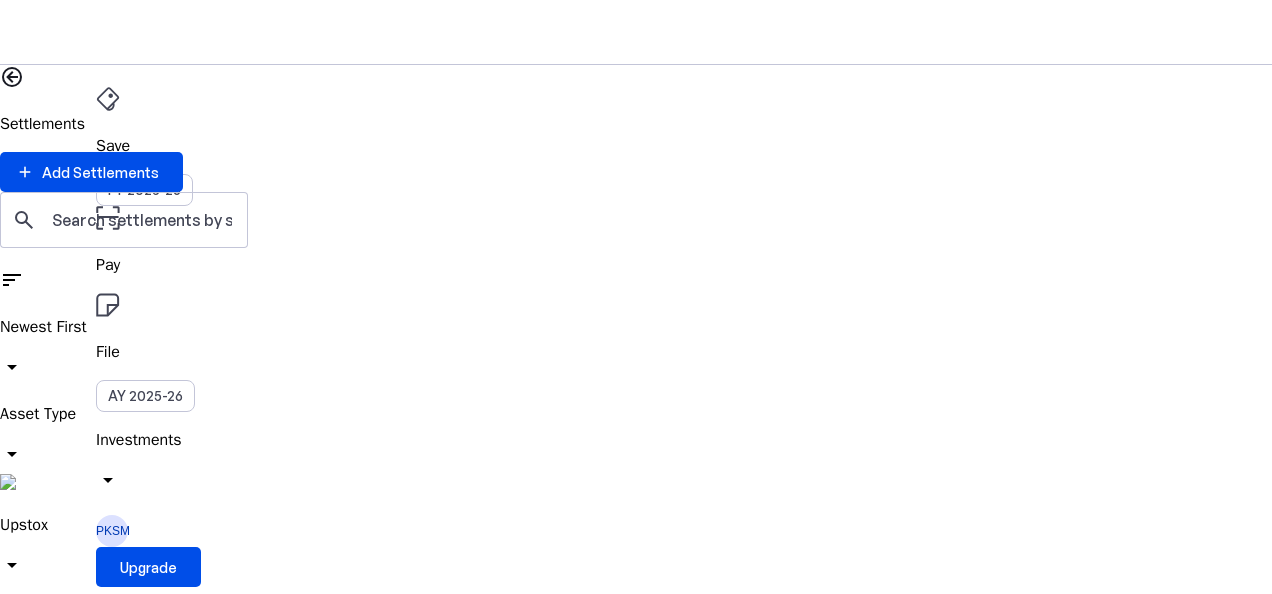 click on "Investments" at bounding box center [636, 440] 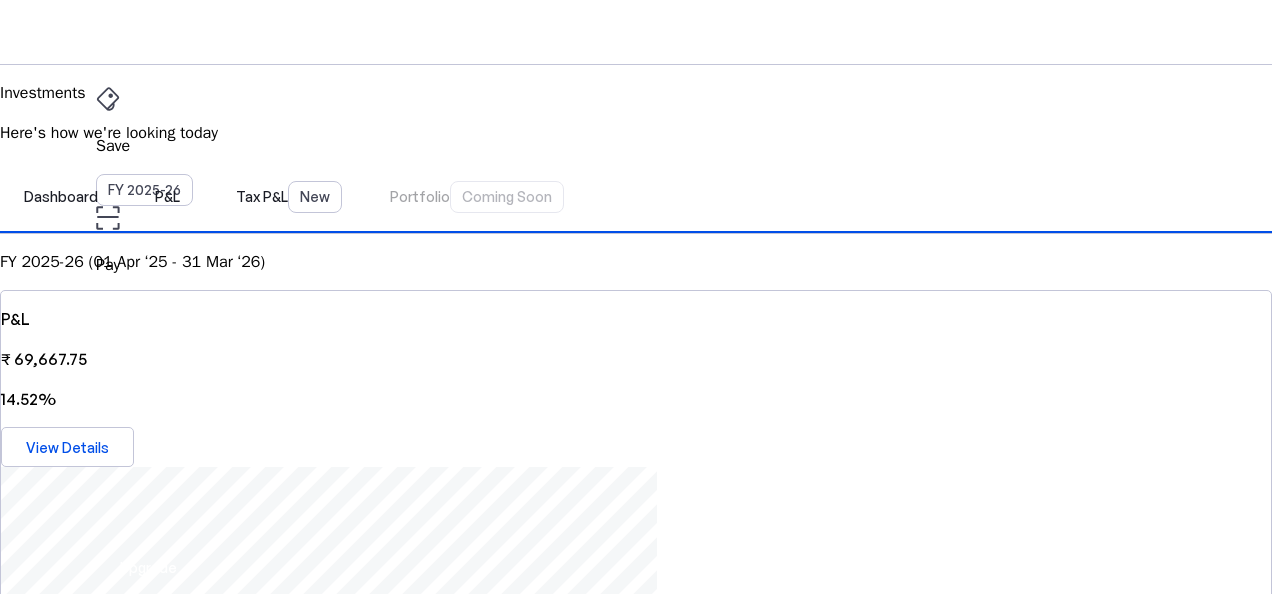click on "FY 2025-26 (01 Apr ‘25 - 31 Mar ‘26)" at bounding box center (636, 262) 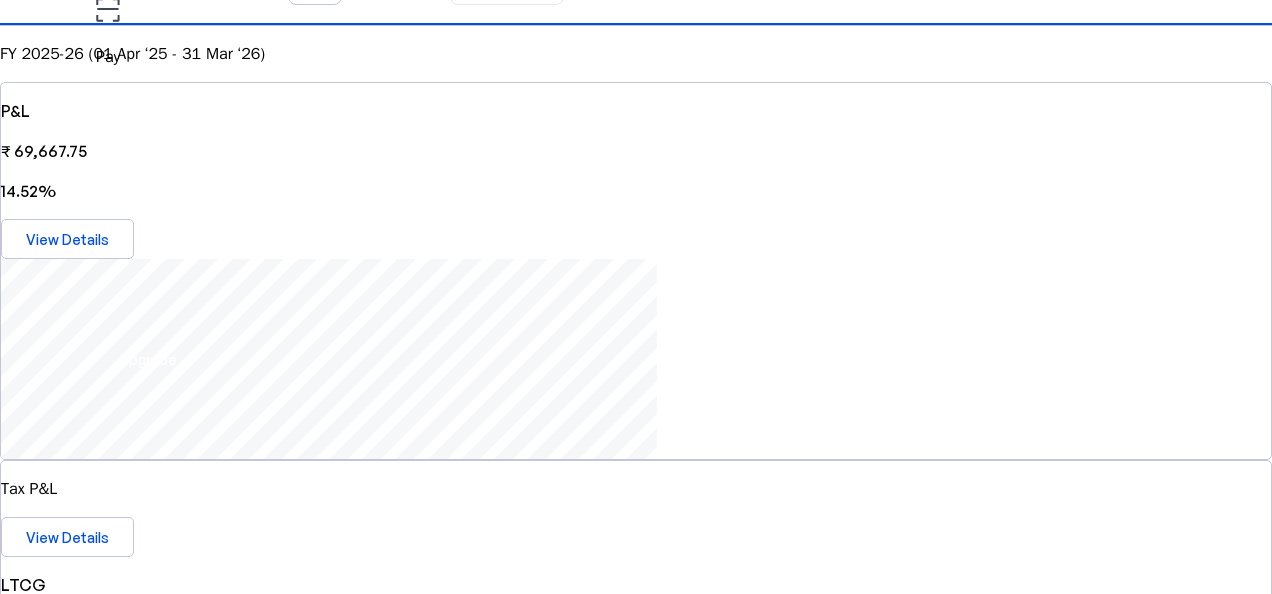 scroll, scrollTop: 360, scrollLeft: 0, axis: vertical 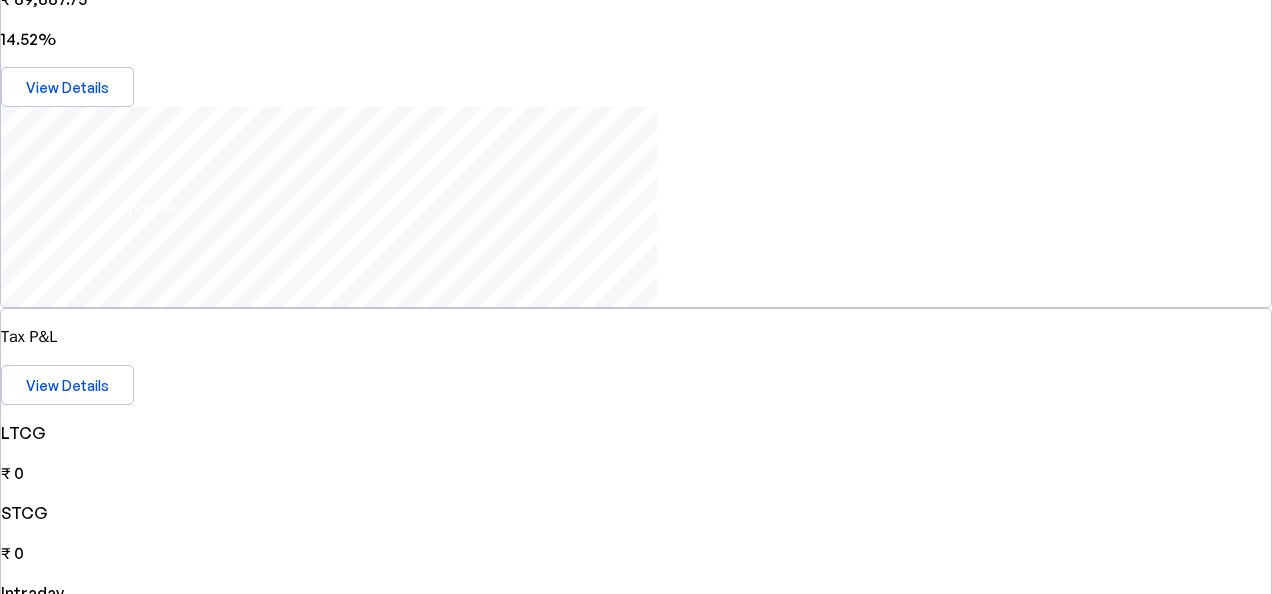 click on "Connect Account" at bounding box center [645, 2193] 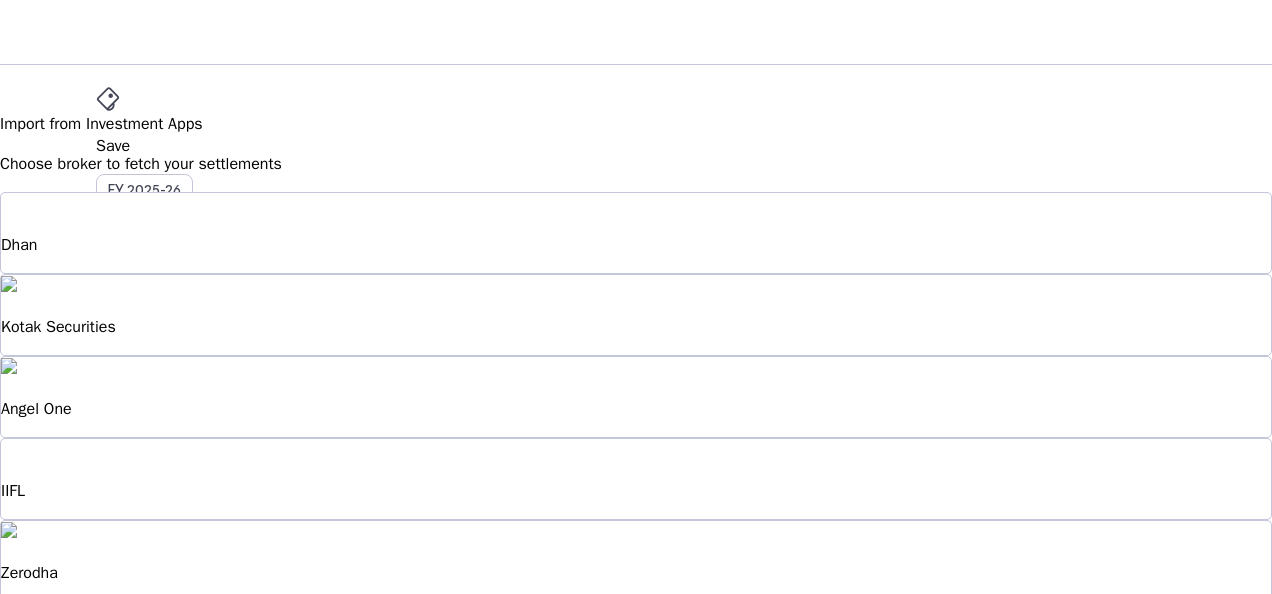 click on "Import from Investment Apps Choose broker to fetch your settlements Dhan Kotak Securities Angel One IIFL Zerodha Fyers Upstox Alice Blue Groww 5paisa apps Don't see your Investment App? Join thousands of taxpayers and tweet to your broker, urging them to partner with  Quicko. Let's make it happen! Broker Lemonn Post! edit Add Account Manually chevron_right" at bounding box center (636, 747) 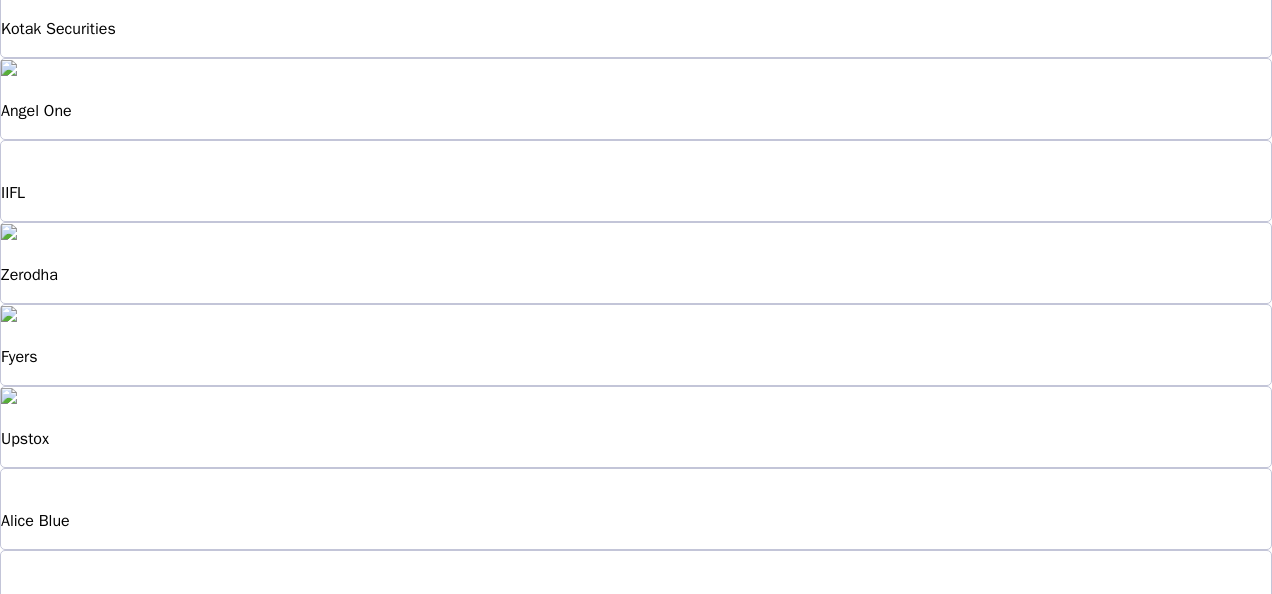 scroll, scrollTop: 400, scrollLeft: 0, axis: vertical 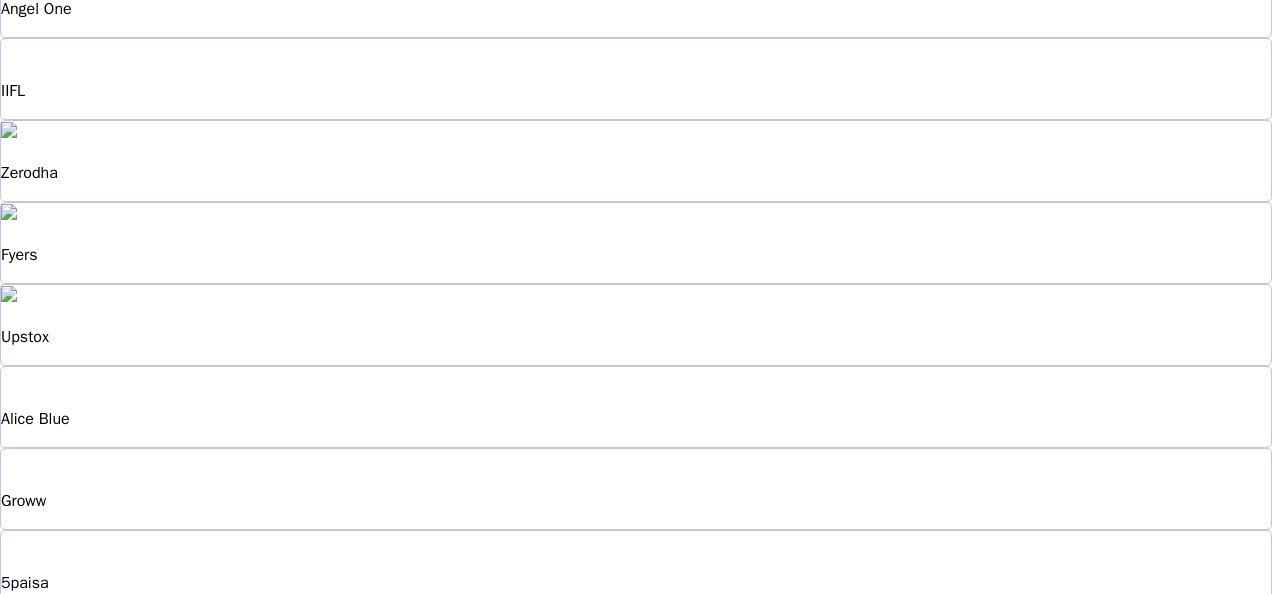click on "Lemonn" at bounding box center (102, 812) 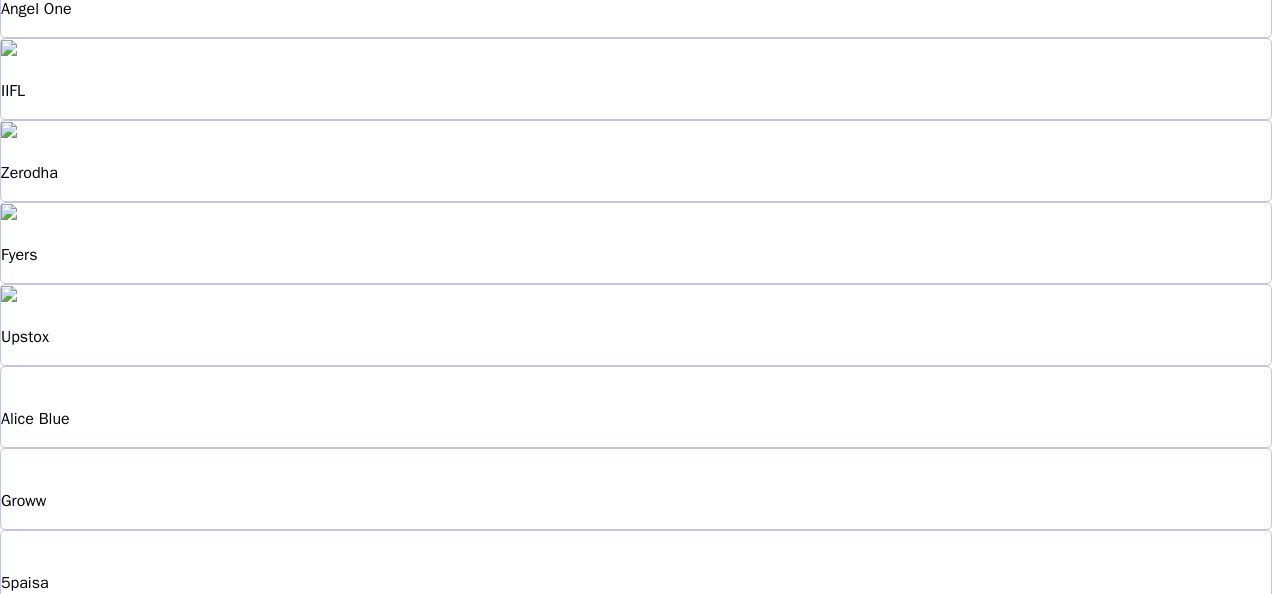 scroll, scrollTop: 165, scrollLeft: 0, axis: vertical 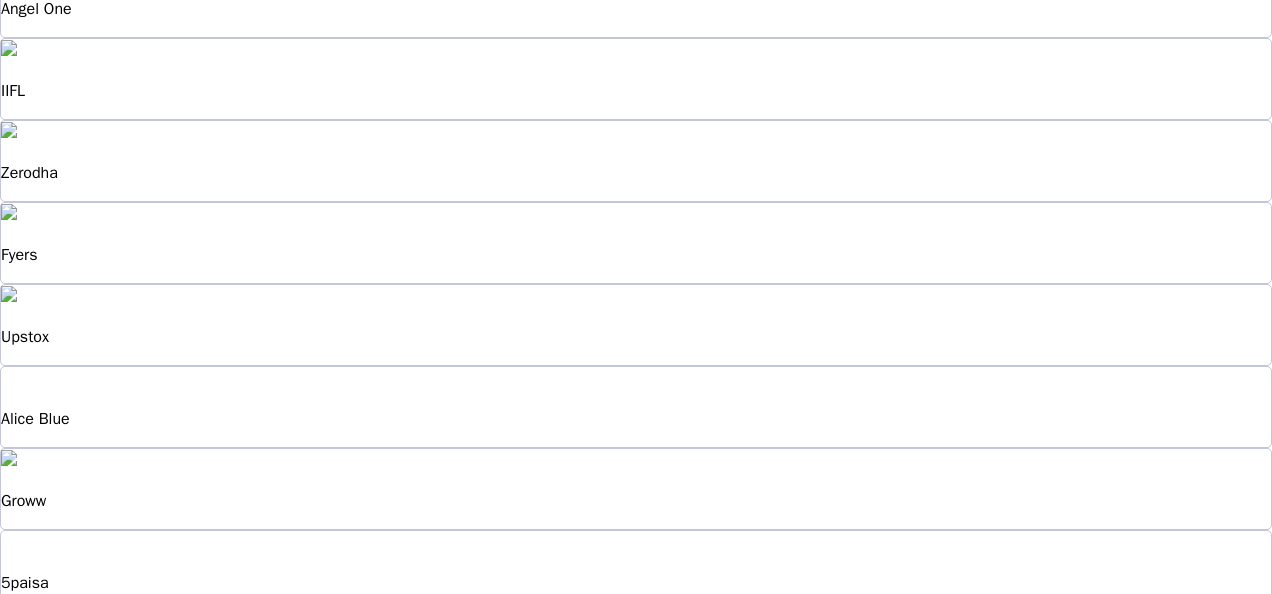 click at bounding box center [636, 1213] 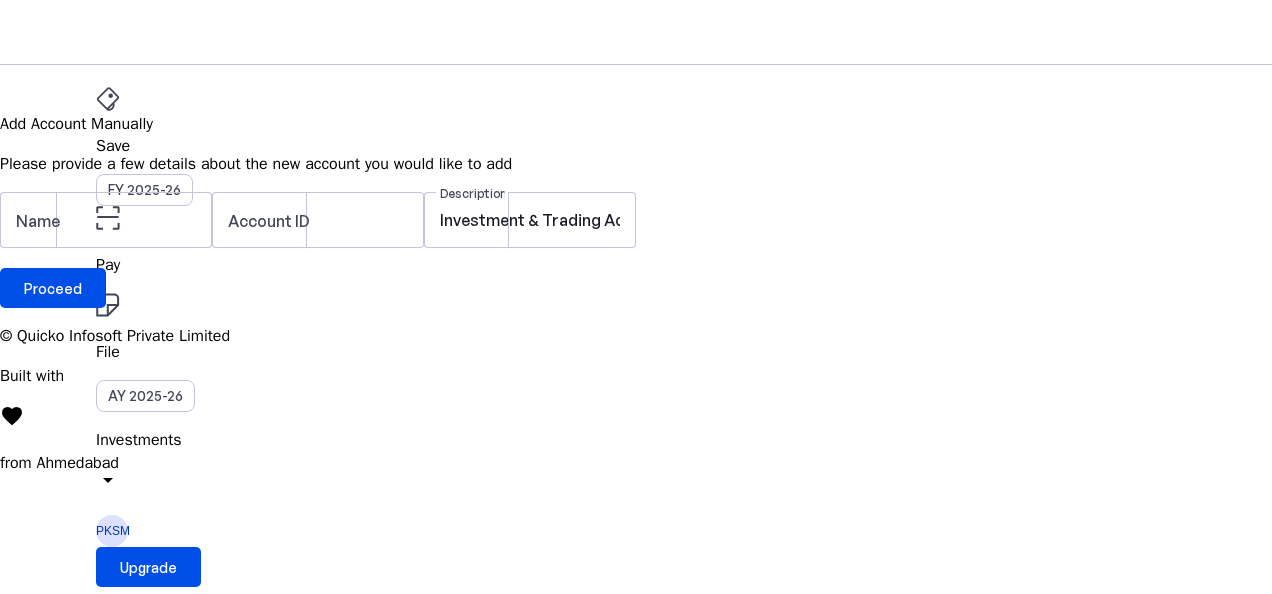 scroll, scrollTop: 0, scrollLeft: 0, axis: both 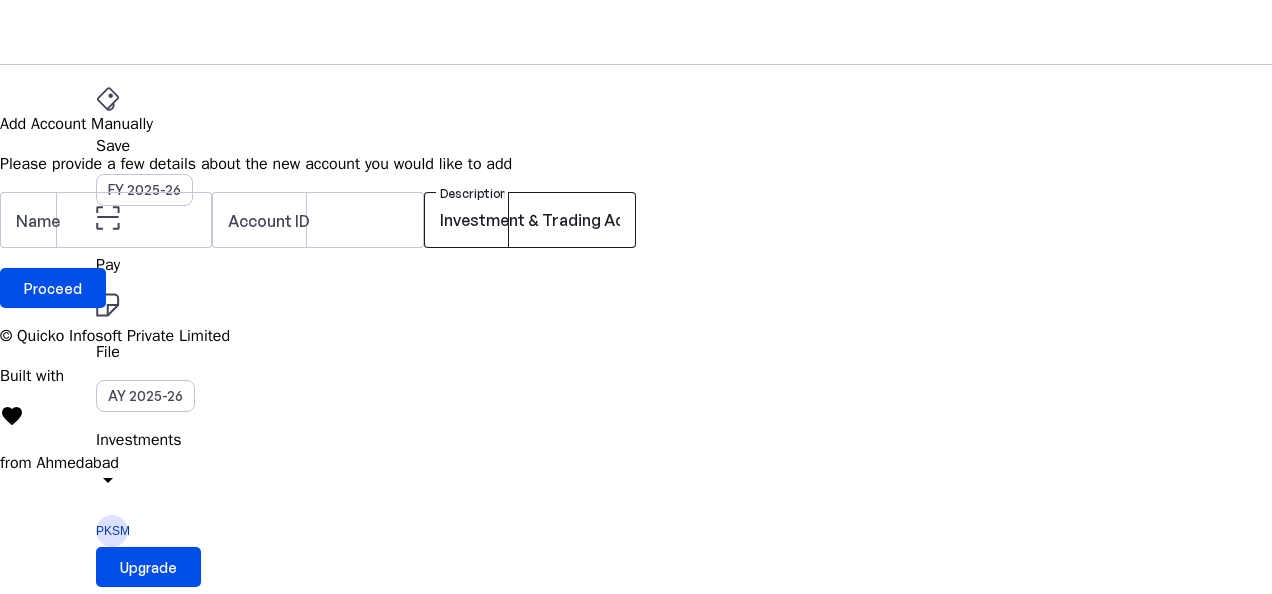 click on "Investment & Trading Account" at bounding box center [530, 220] 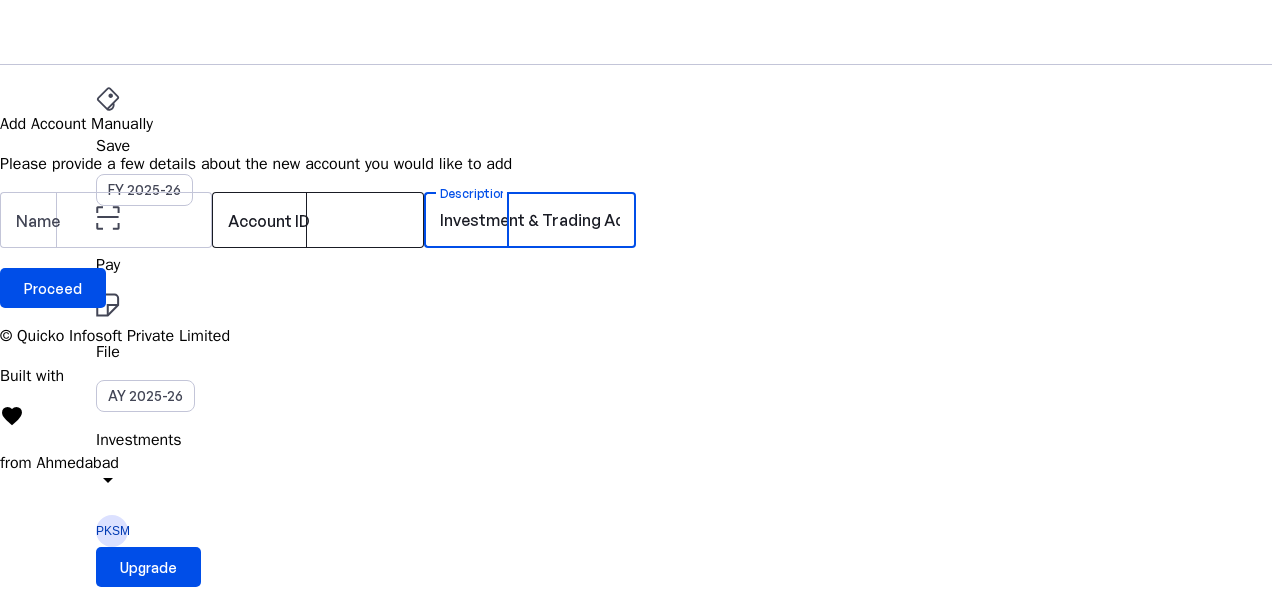 click at bounding box center [318, 220] 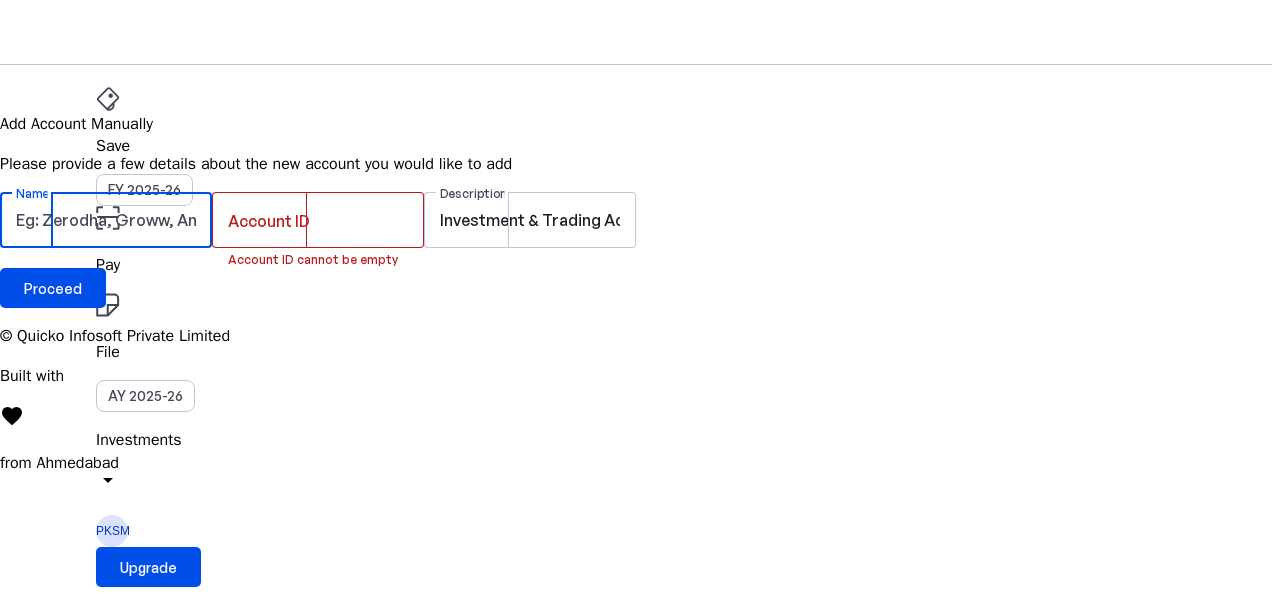 click on "Name" at bounding box center (106, 220) 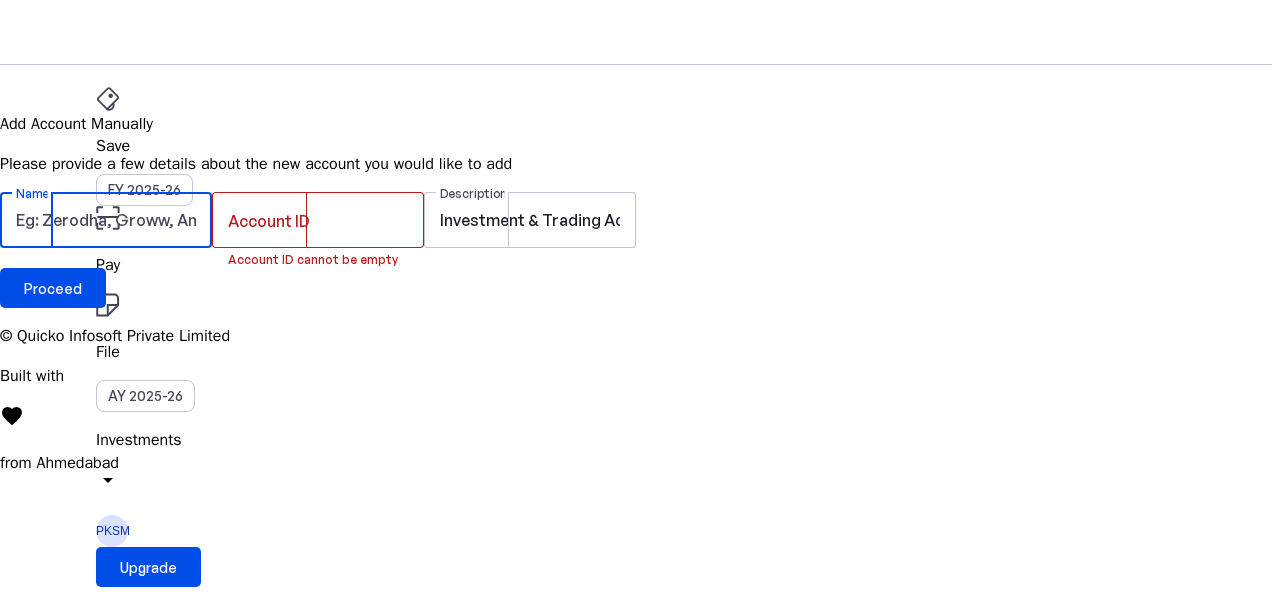 click on "Add Account Manually" at bounding box center [636, 124] 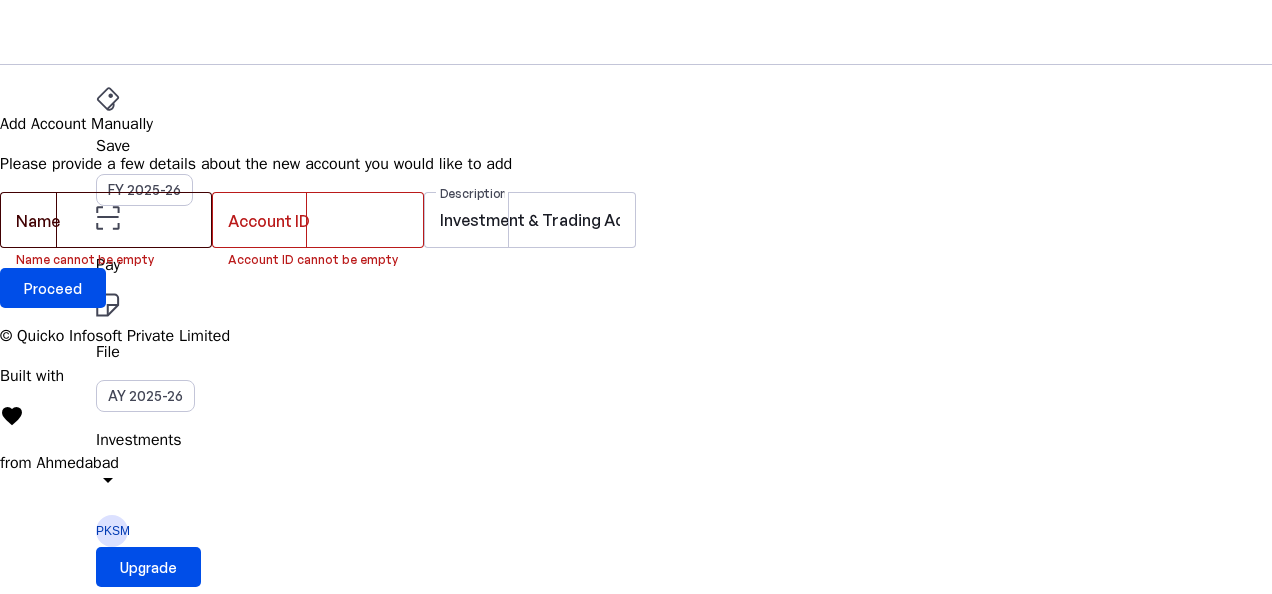 click on "Name" at bounding box center [106, 220] 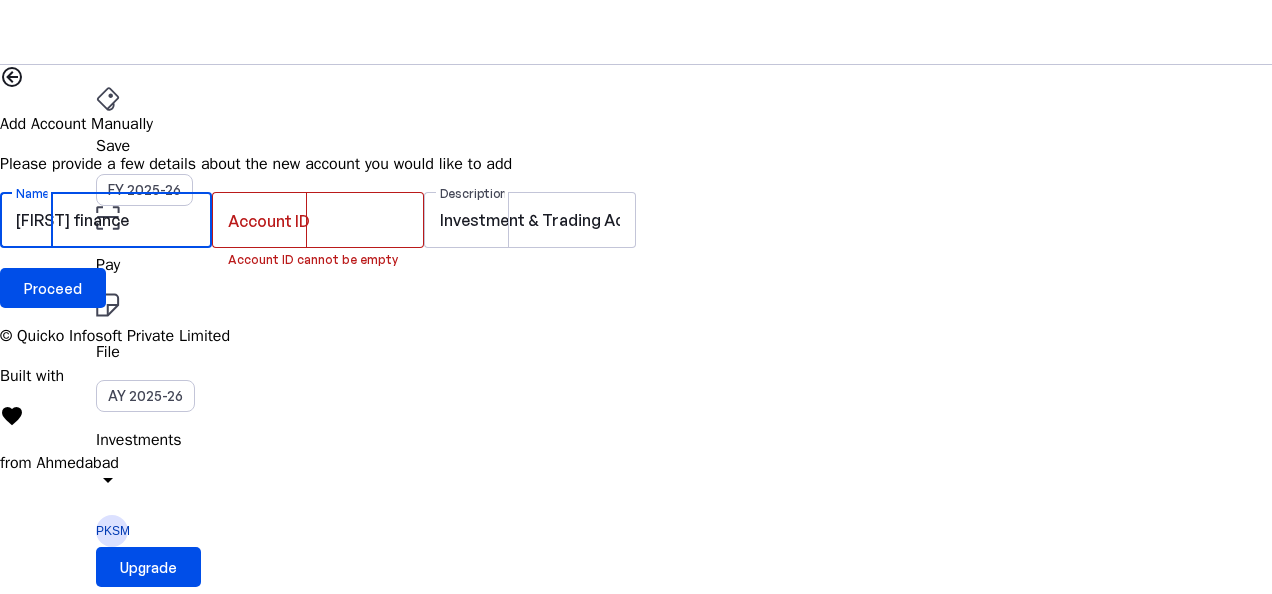 type on "[FIRST] finance" 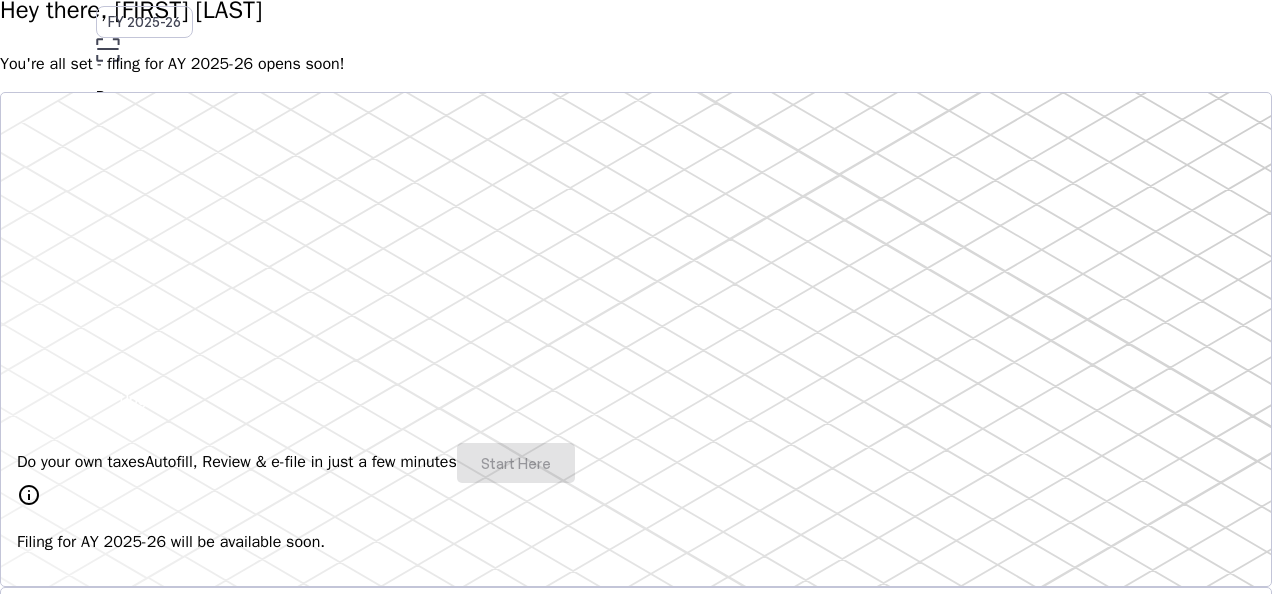 scroll, scrollTop: 0, scrollLeft: 0, axis: both 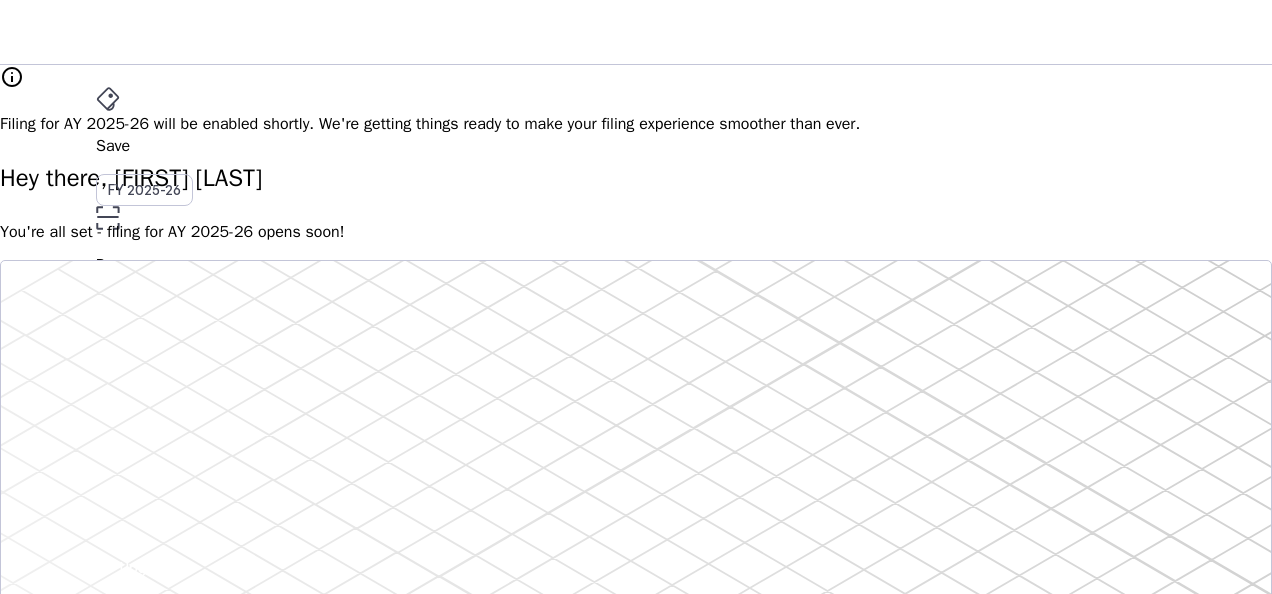 click on "Upgrade" at bounding box center (148, 567) 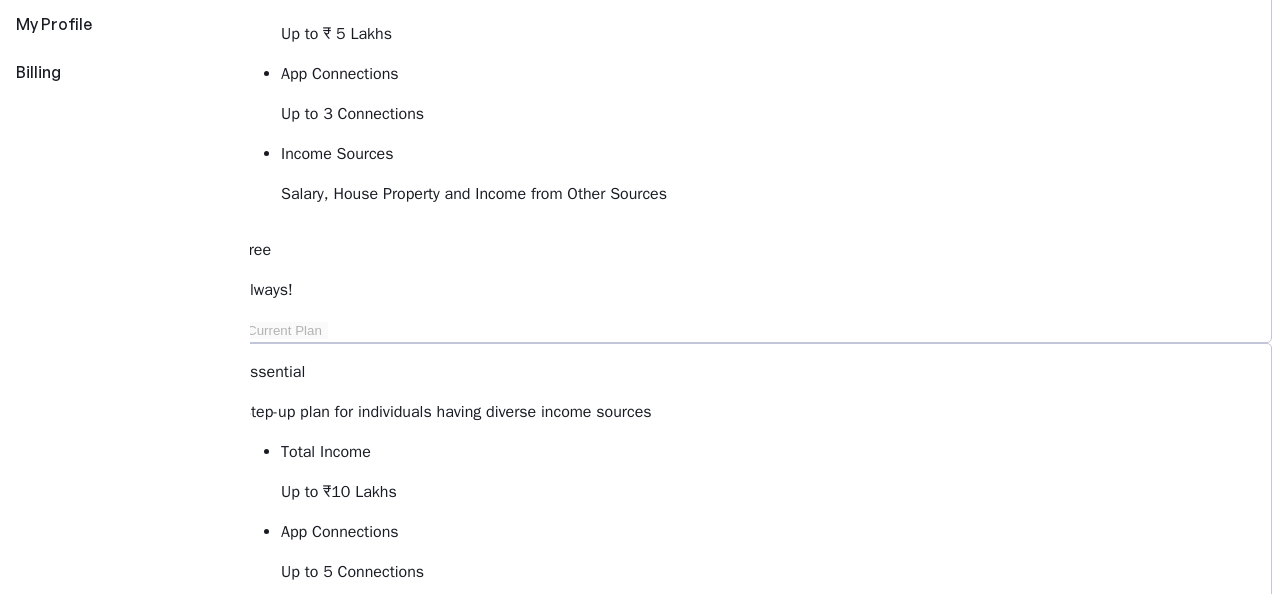 scroll, scrollTop: 500, scrollLeft: 0, axis: vertical 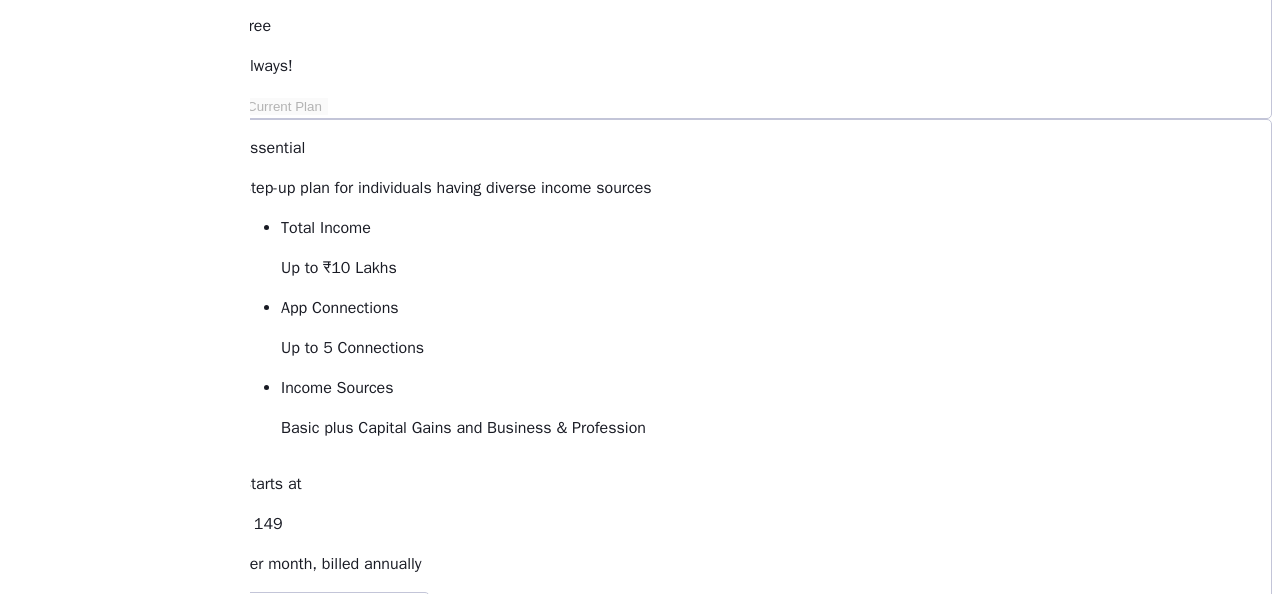 click on "Billing Manage your subscription, invoices & more Basic Free plan for beginners having simple tax situation  Total Income Up to ₹ 5 Lakhs App Connections Up to 3 Connections Income Sources Salary, House Property and Income from Other Sources Free Always! Current Plan Essential Step-up plan for individuals having diverse income sources  Total Income Up to ₹10 Lakhs App Connections Up to 5 Connections Income Sources Basic plus Capital Gains and Business & Profession Starts at ₹ 149 per month, billed annually Upgrade to Essential Elite Best Value! All-inclusive plan for individuals having hight net worth Total Income Unlimited App Connections Unlimited Income Sources All Income Sources including Foreign Income  Starts at  ₹ 199  per month, billed annually  Upgrade to Elite  View Comparison keyboard_arrow_down Billings history Access & download all your bills here chevron_right FAQs  What is the validity of the plan?  expand_more  Will my subscription auto renew?  expand_more expand_more expand_more" at bounding box center [756, 673] 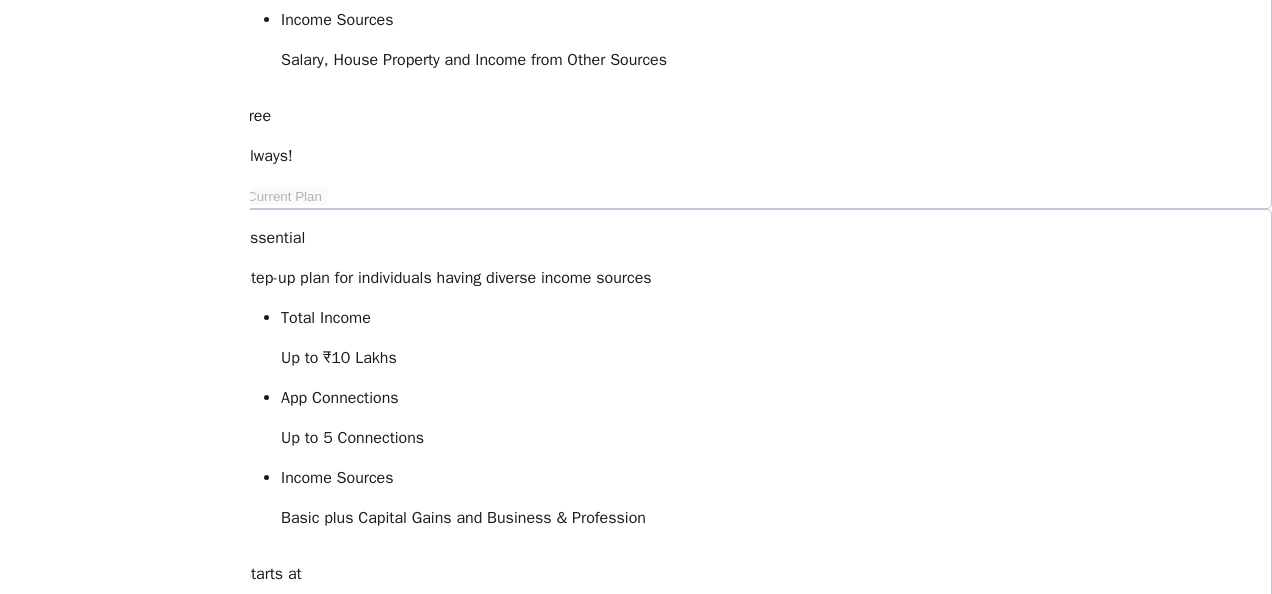 scroll, scrollTop: 0, scrollLeft: 0, axis: both 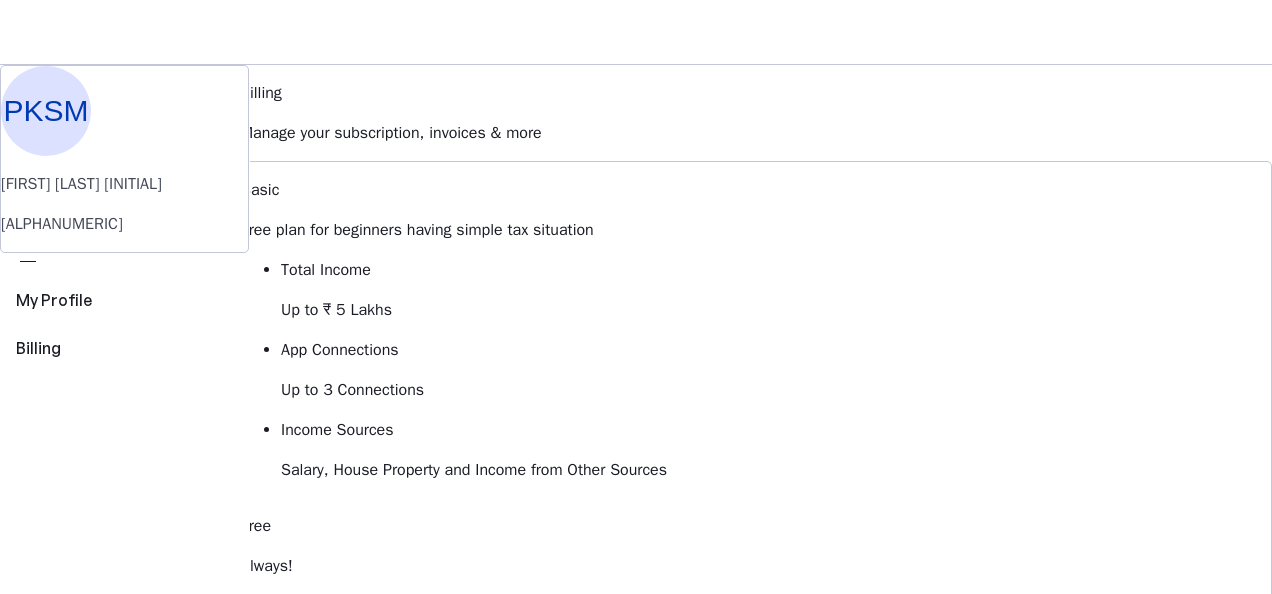 click on "arrow_drop_down" at bounding box center [108, 480] 